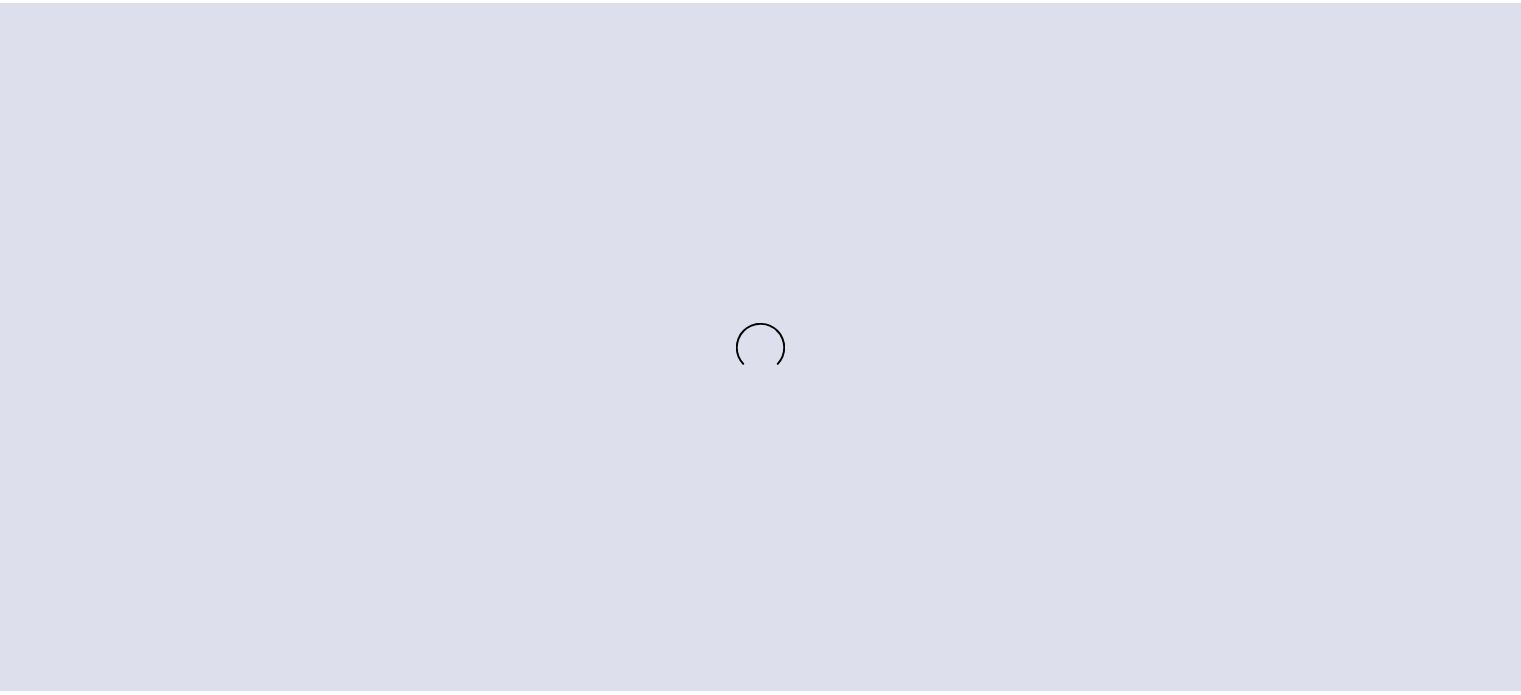 scroll, scrollTop: 0, scrollLeft: 0, axis: both 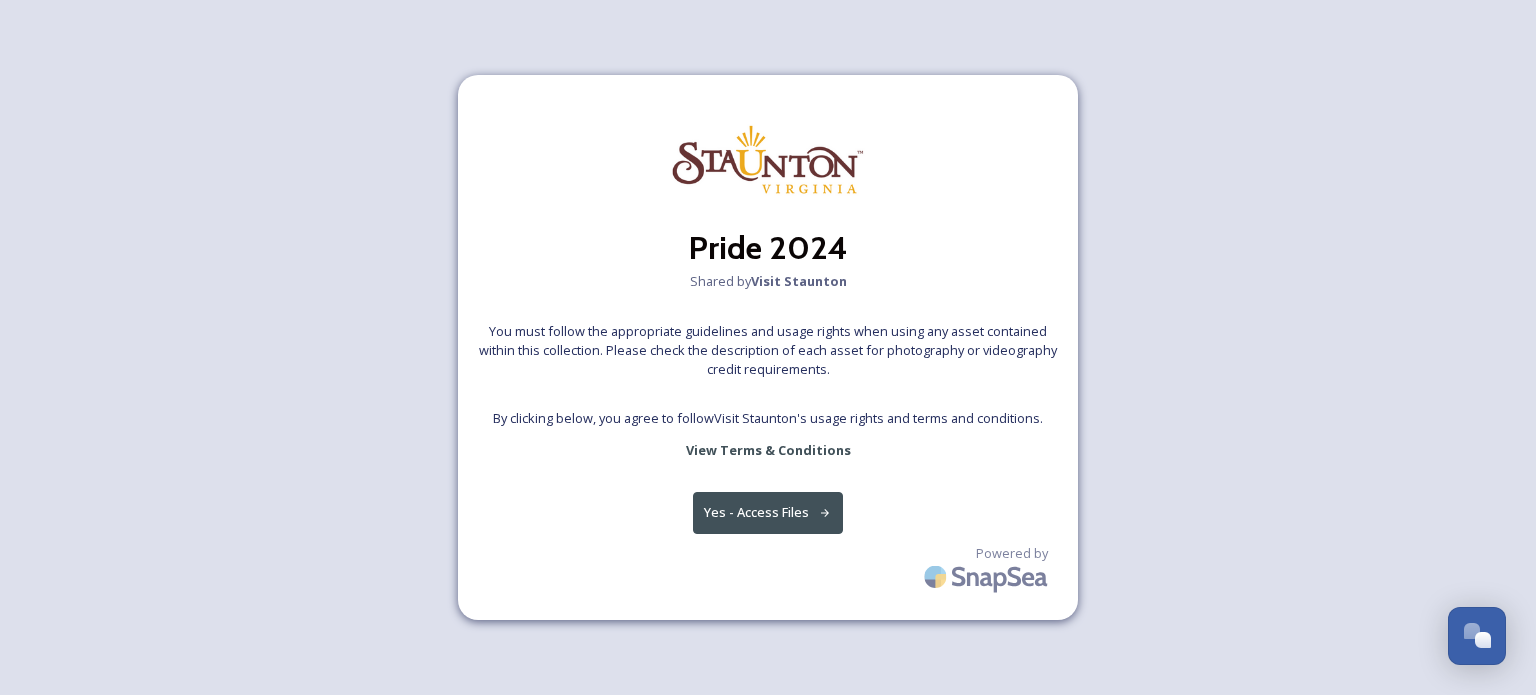 click on "Yes - Access Files" at bounding box center (768, 512) 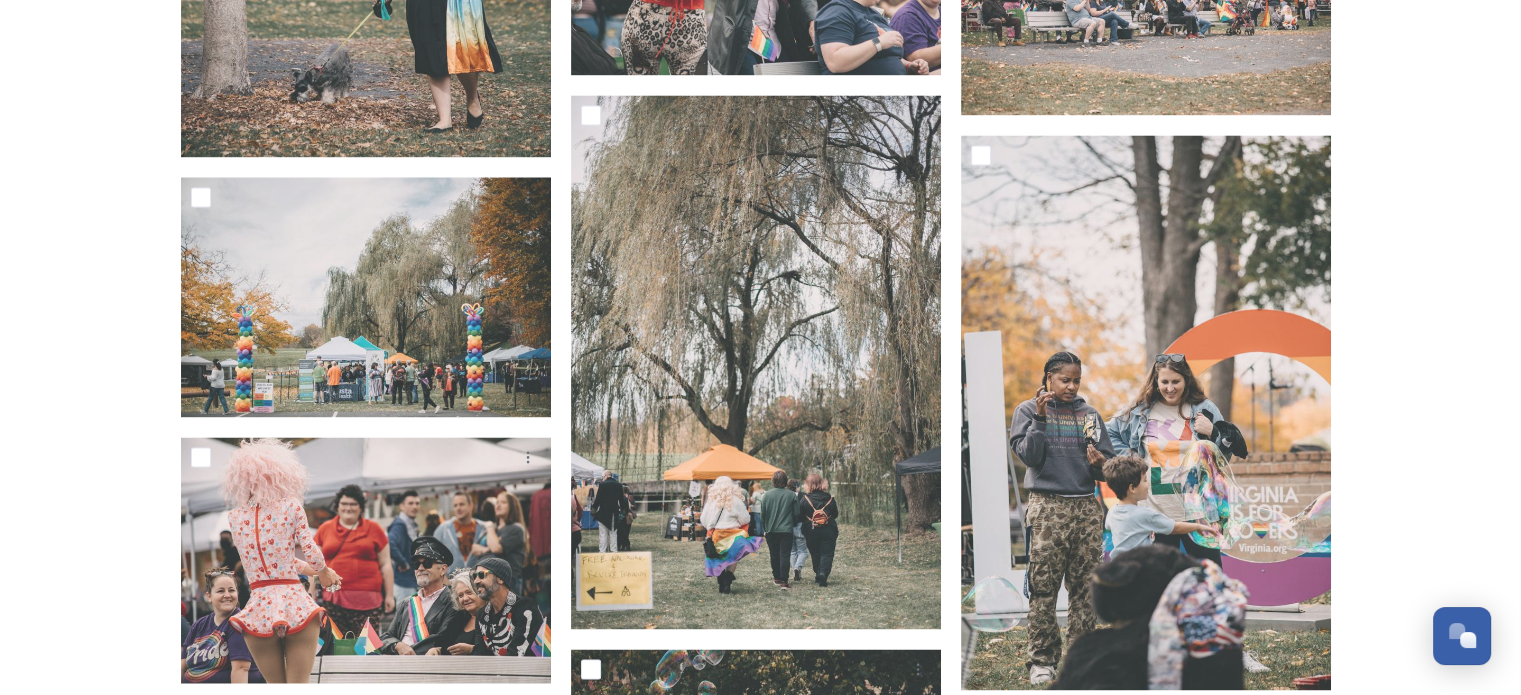 scroll, scrollTop: 3000, scrollLeft: 0, axis: vertical 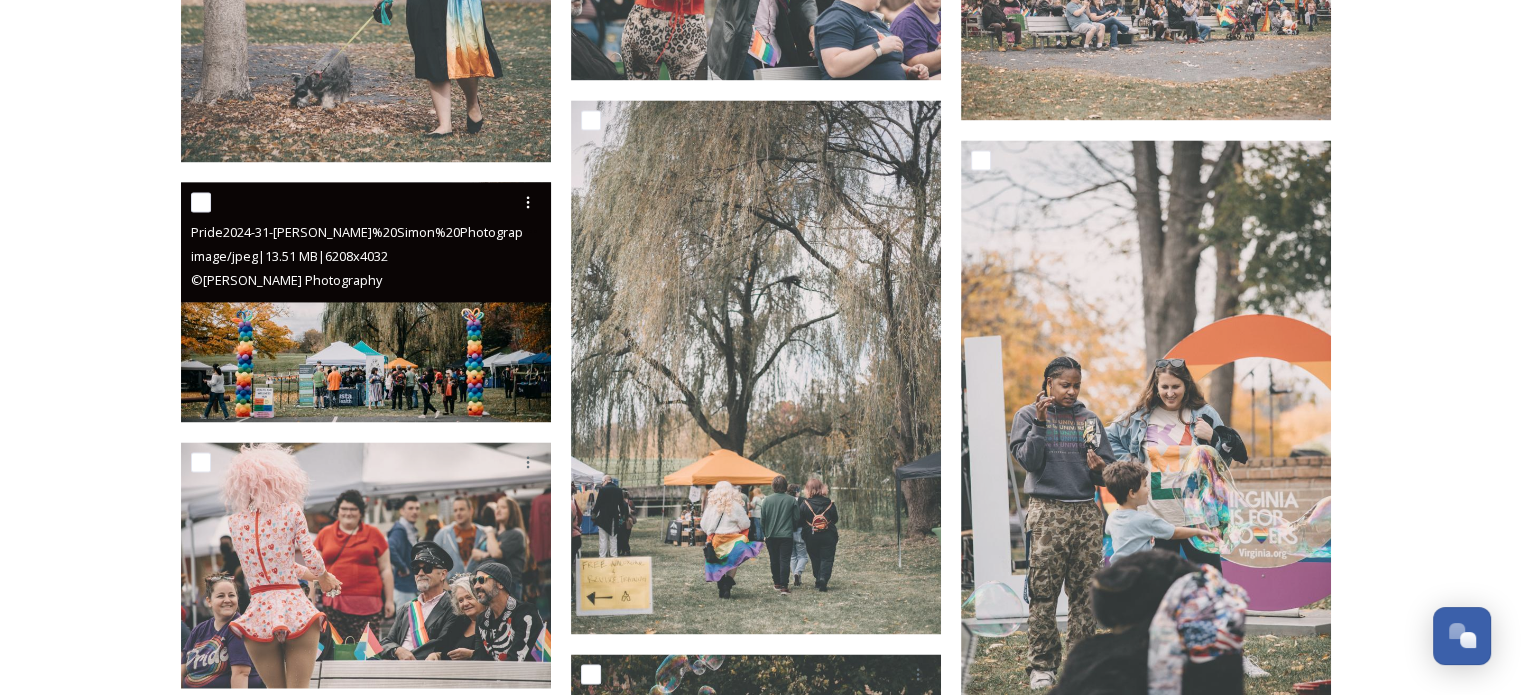 click at bounding box center (366, 301) 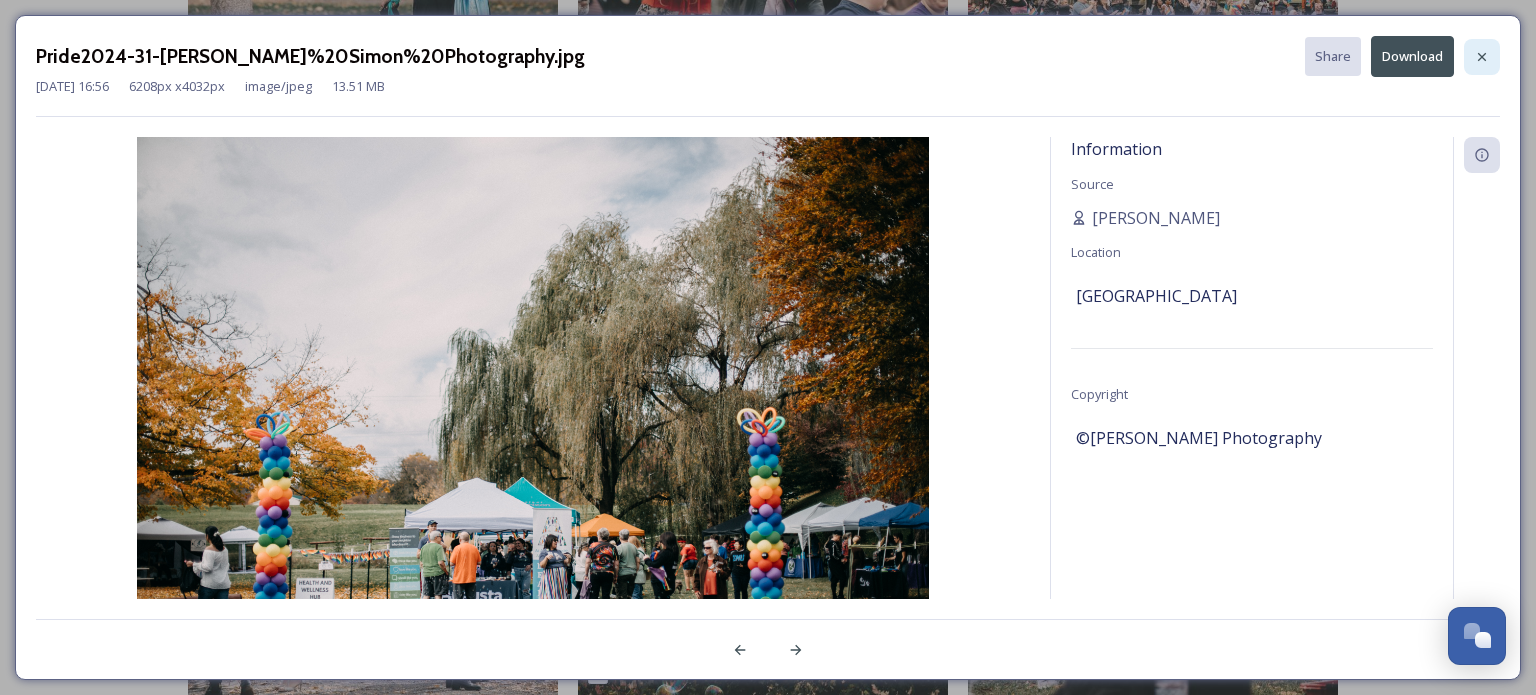 click 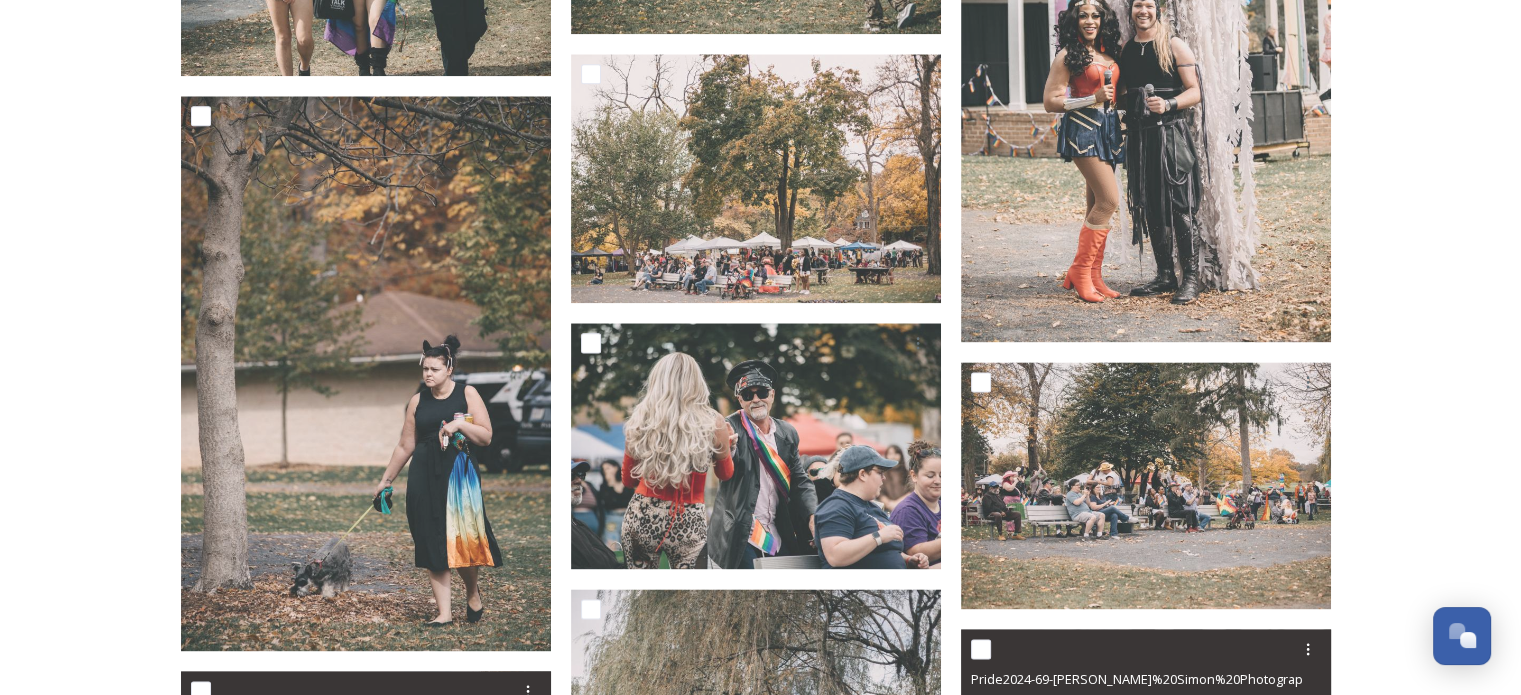 scroll, scrollTop: 2504, scrollLeft: 0, axis: vertical 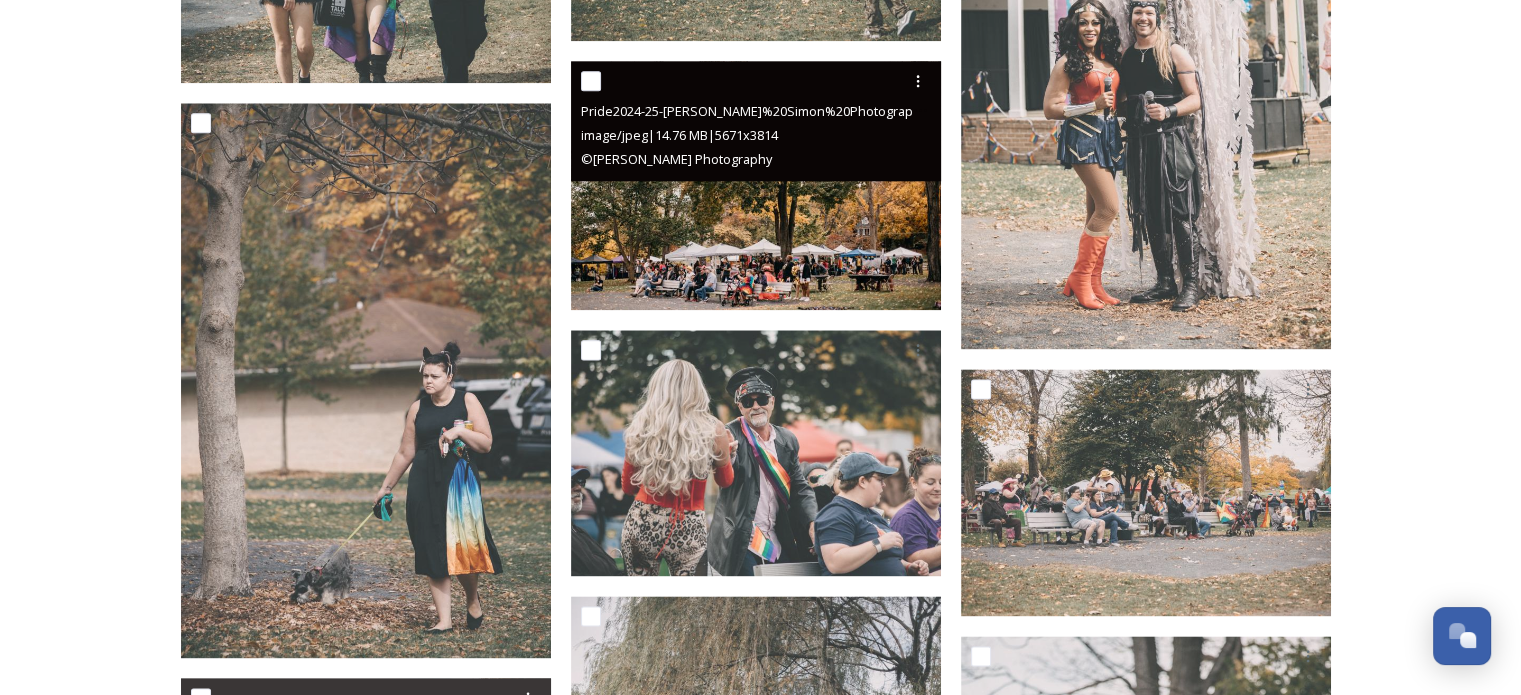 click on "© [PERSON_NAME] Photography" at bounding box center (758, 159) 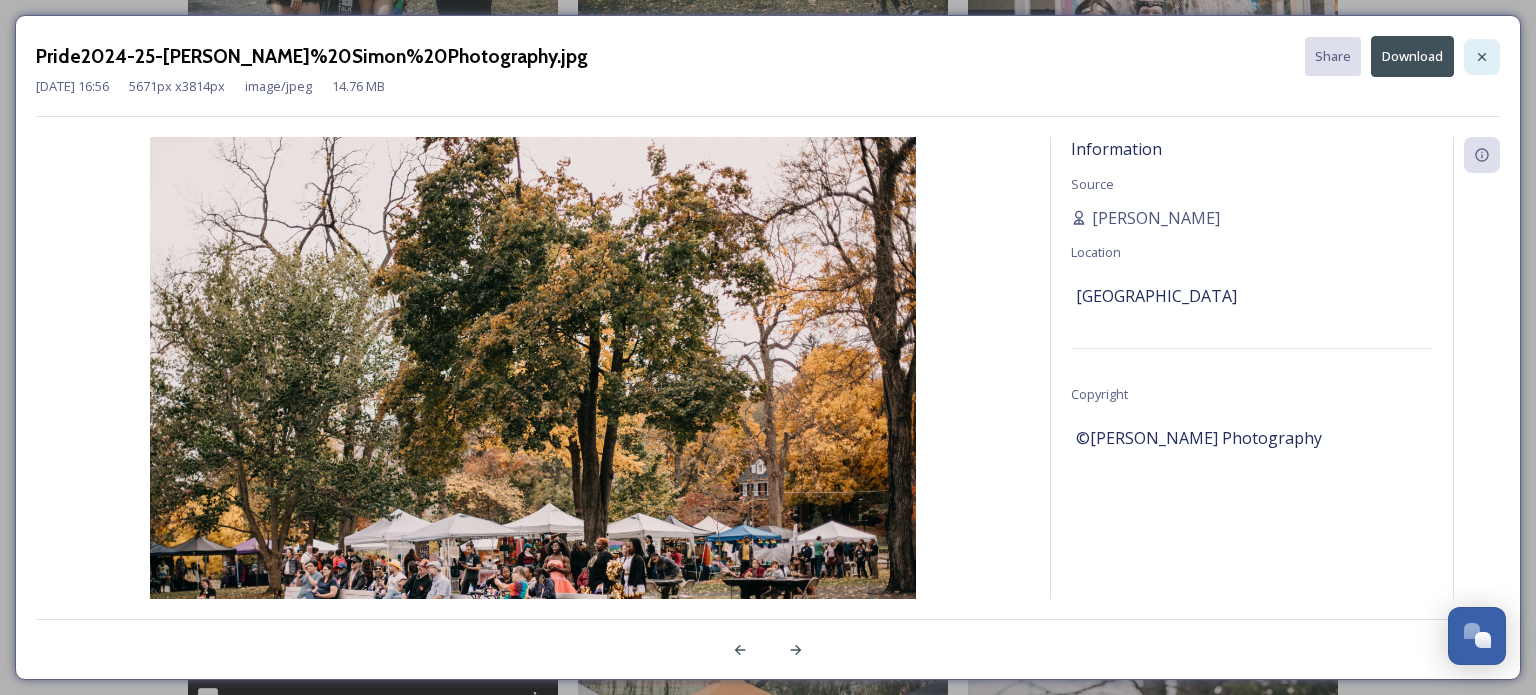 click at bounding box center [1482, 57] 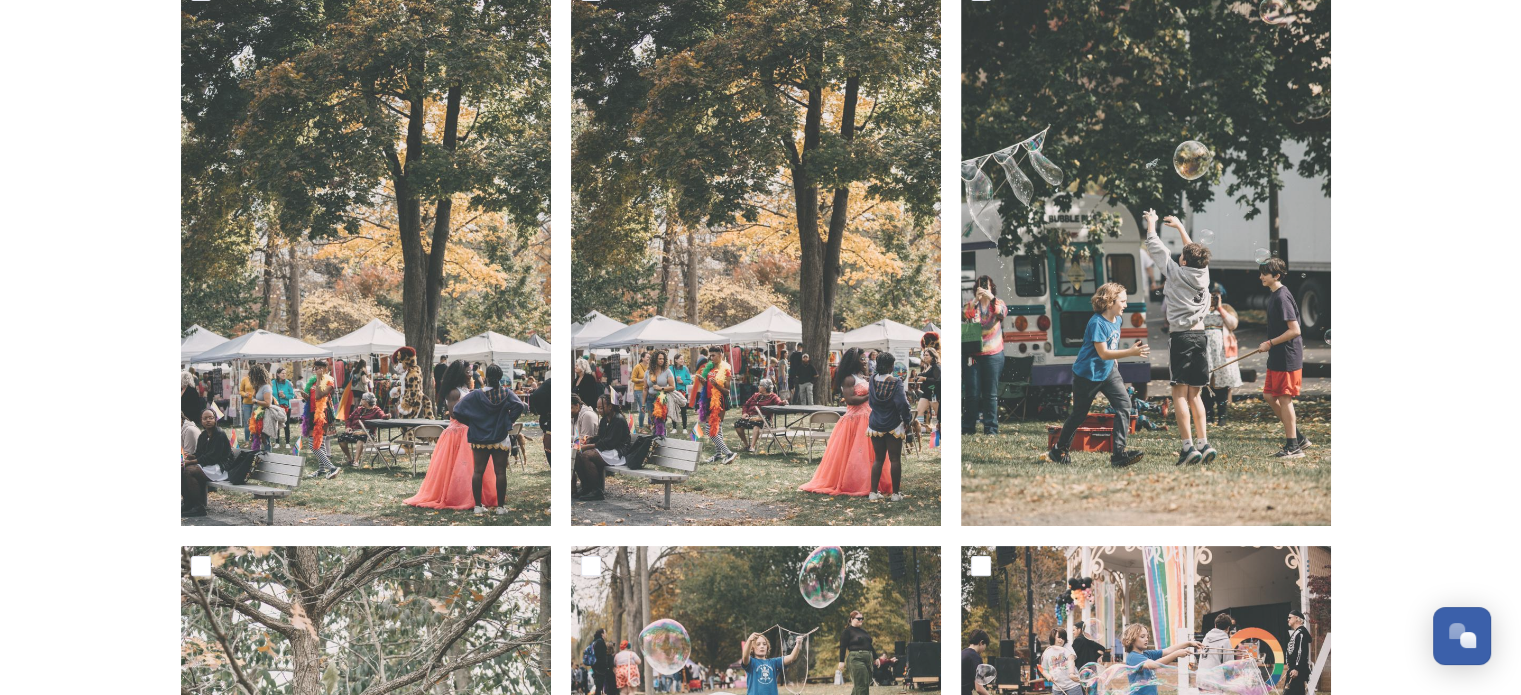 scroll, scrollTop: 304, scrollLeft: 0, axis: vertical 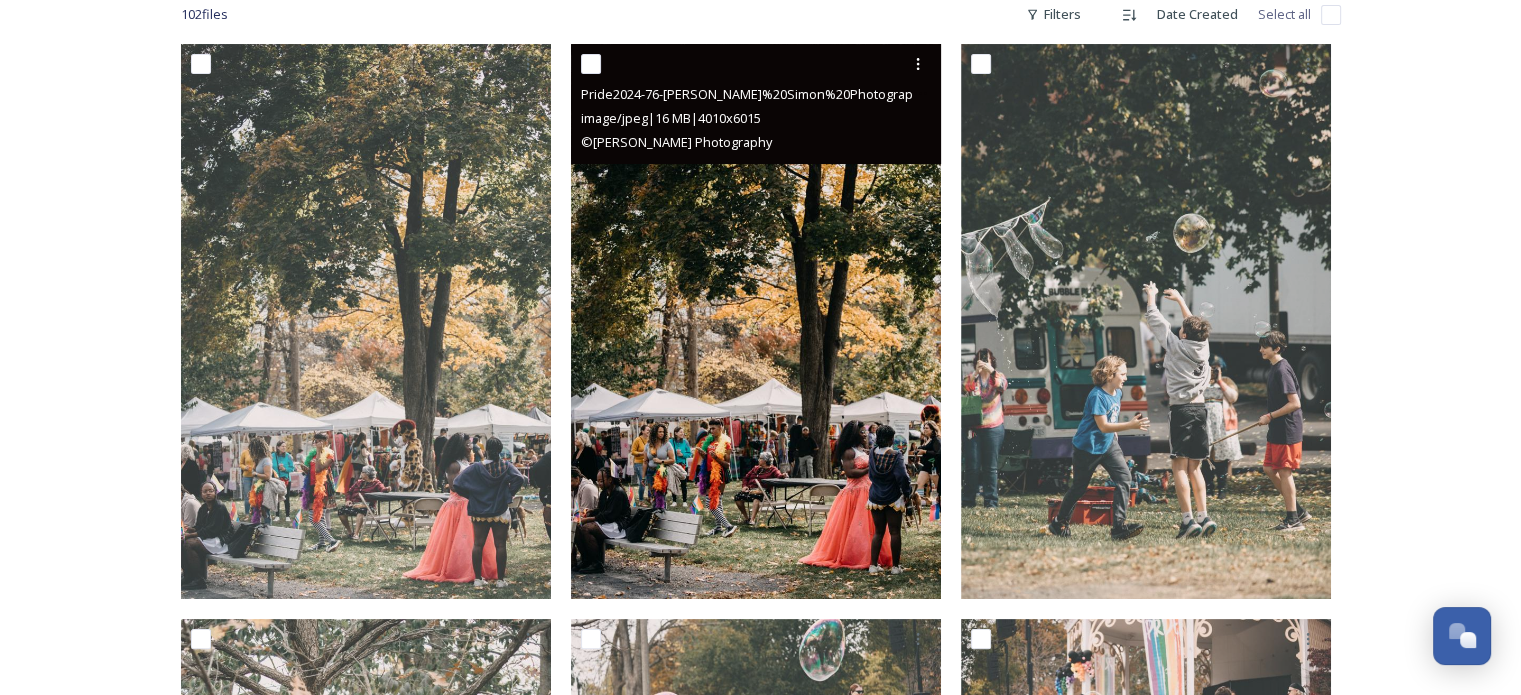click at bounding box center [756, 321] 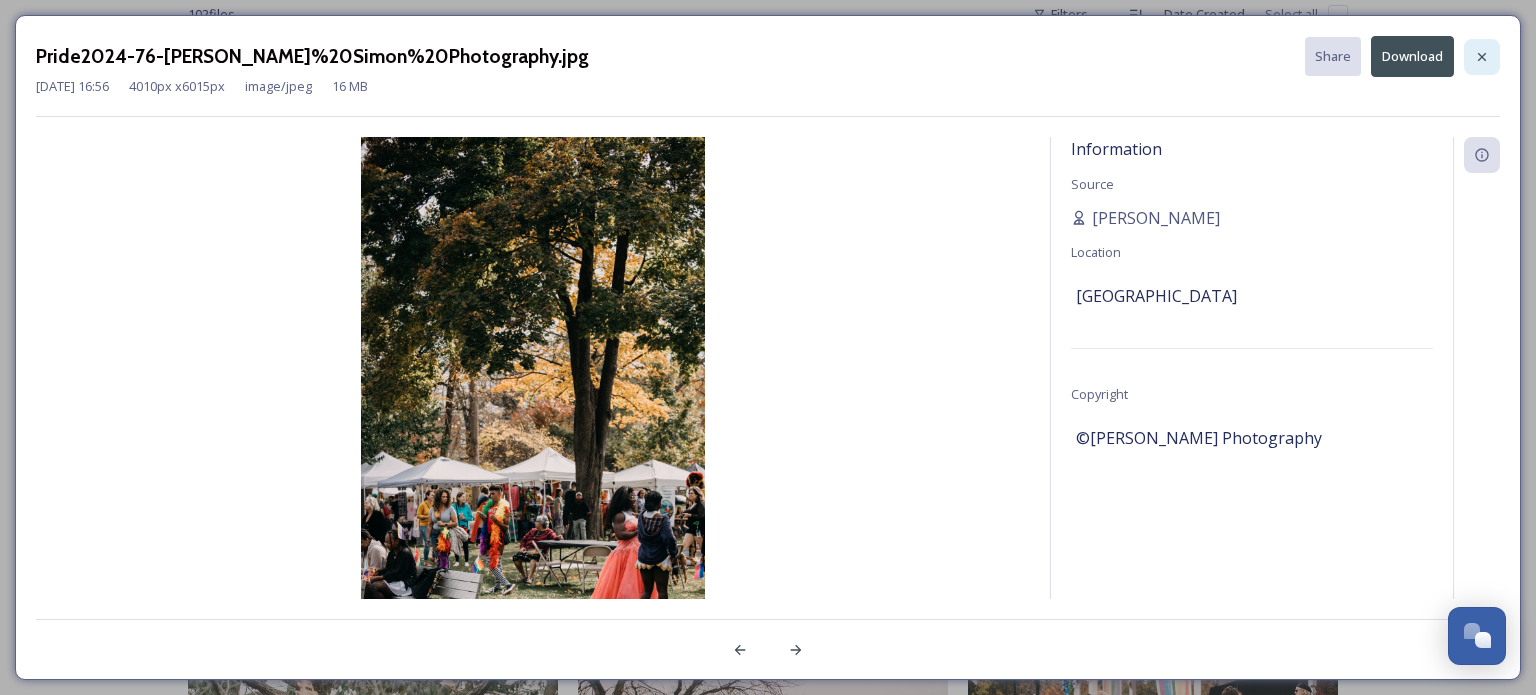 click 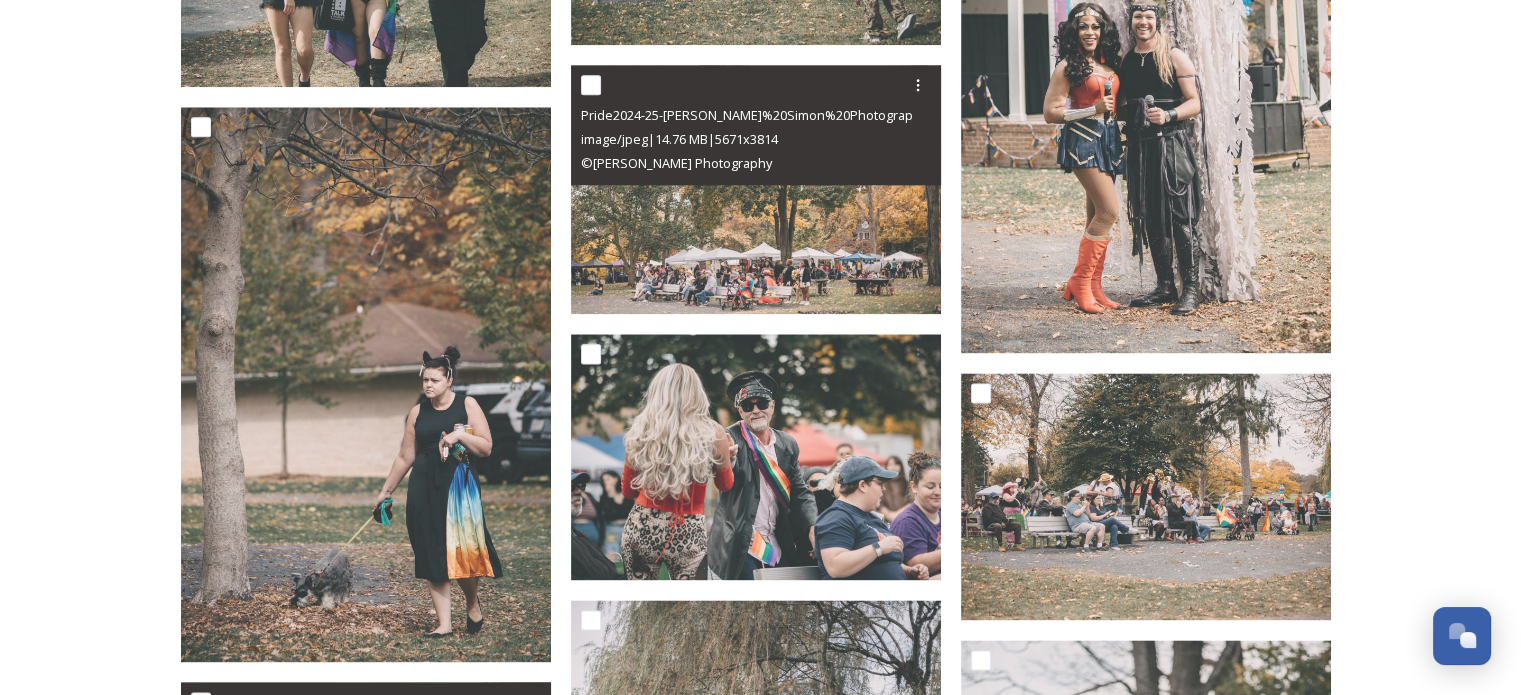 scroll, scrollTop: 2400, scrollLeft: 0, axis: vertical 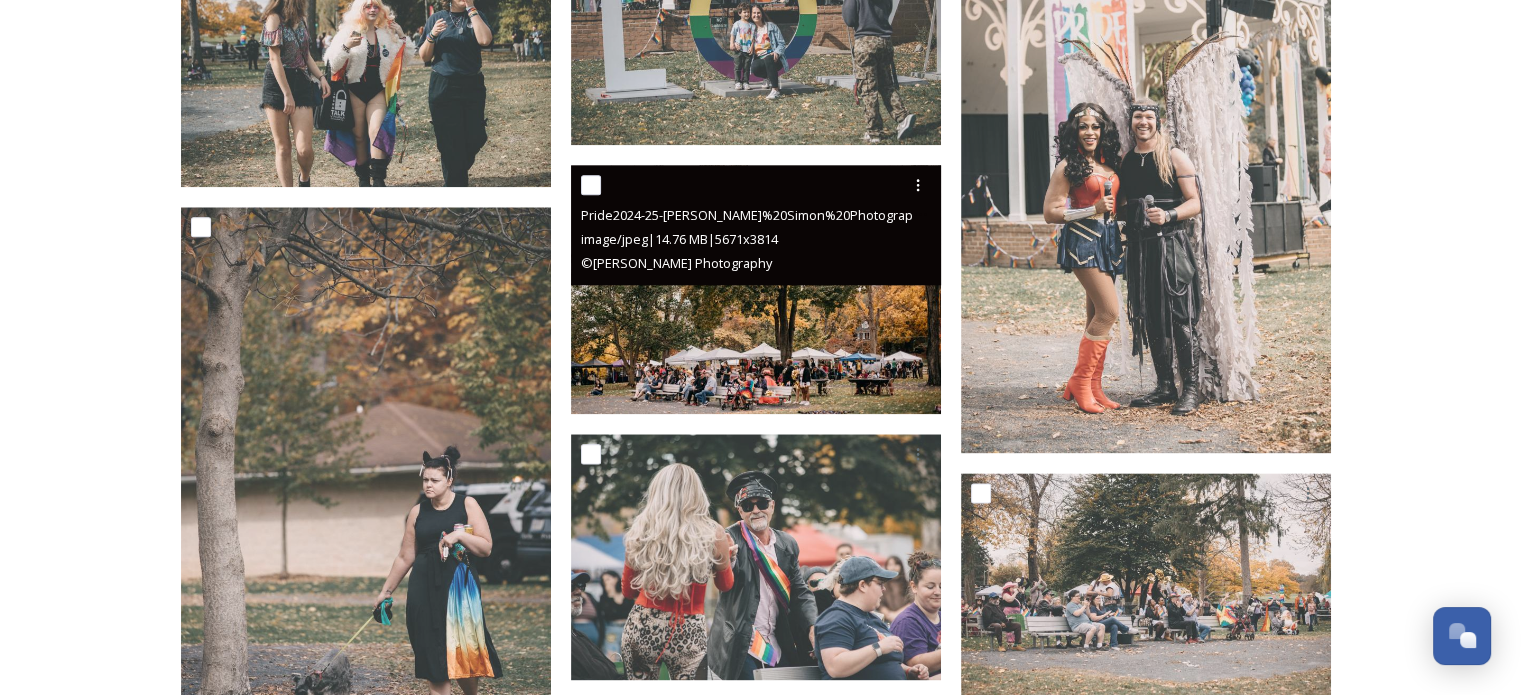 click at bounding box center [756, 289] 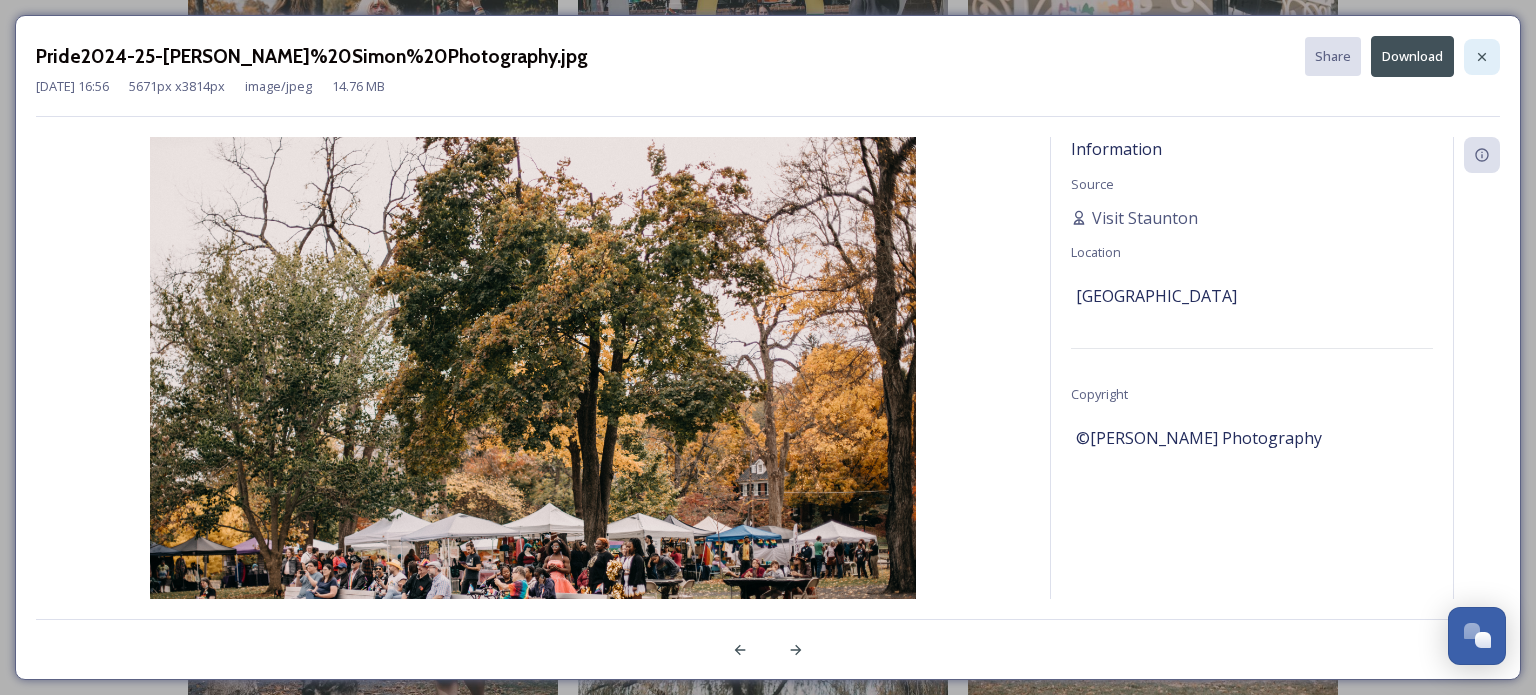 click 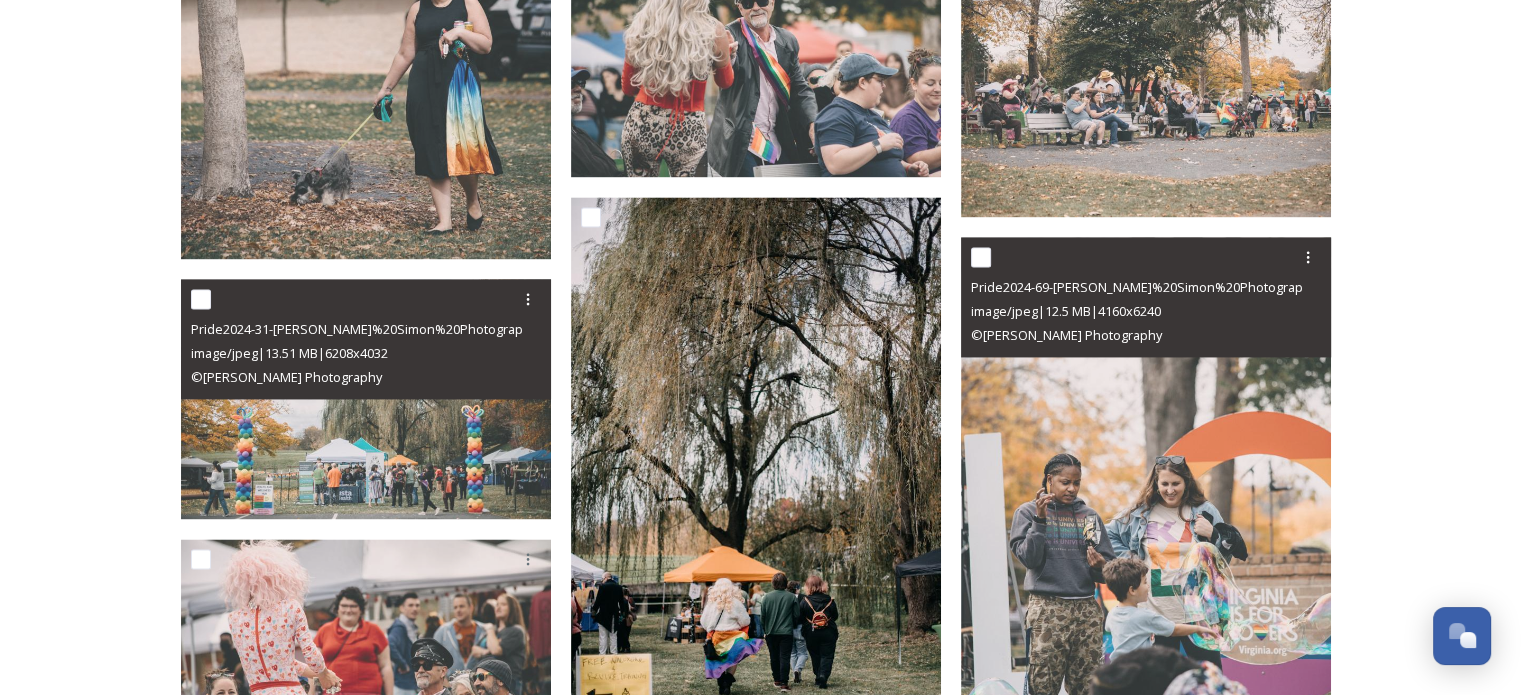 scroll, scrollTop: 2900, scrollLeft: 0, axis: vertical 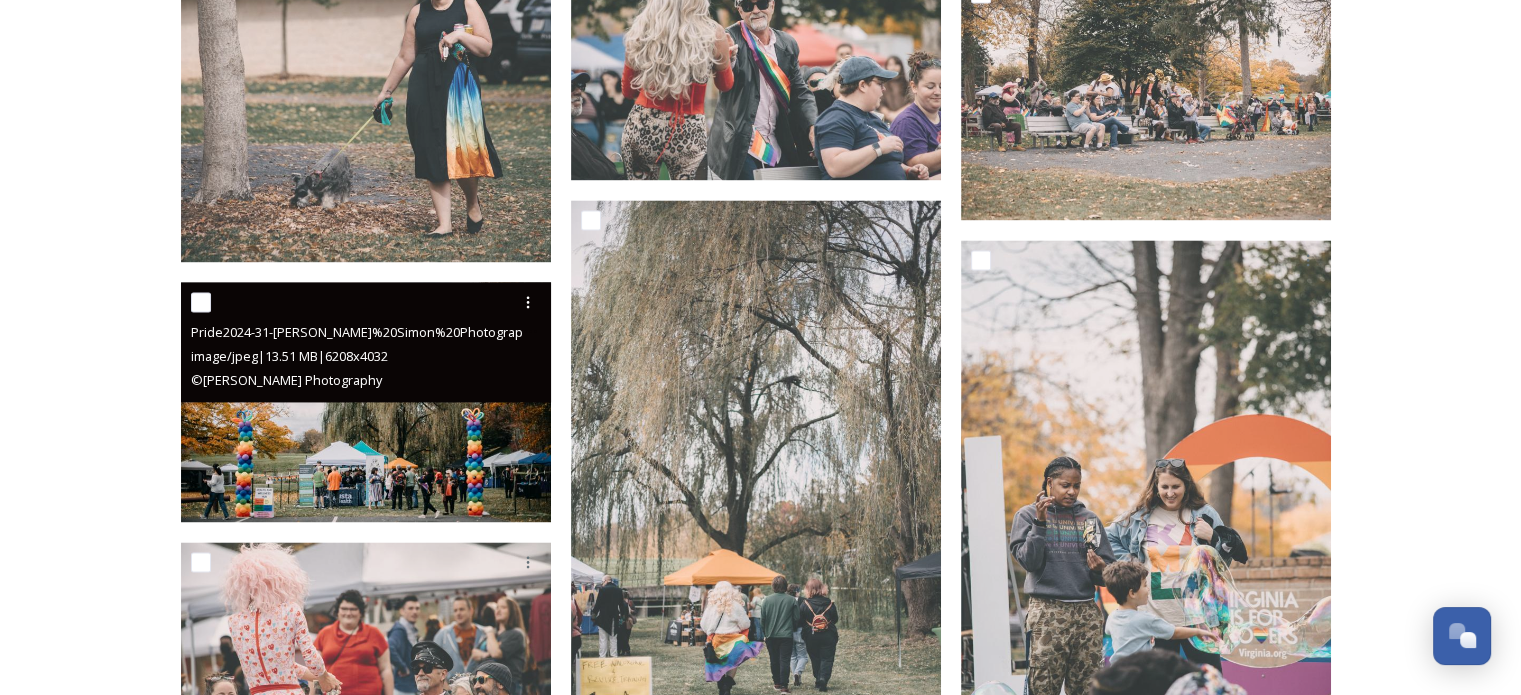click at bounding box center [366, 401] 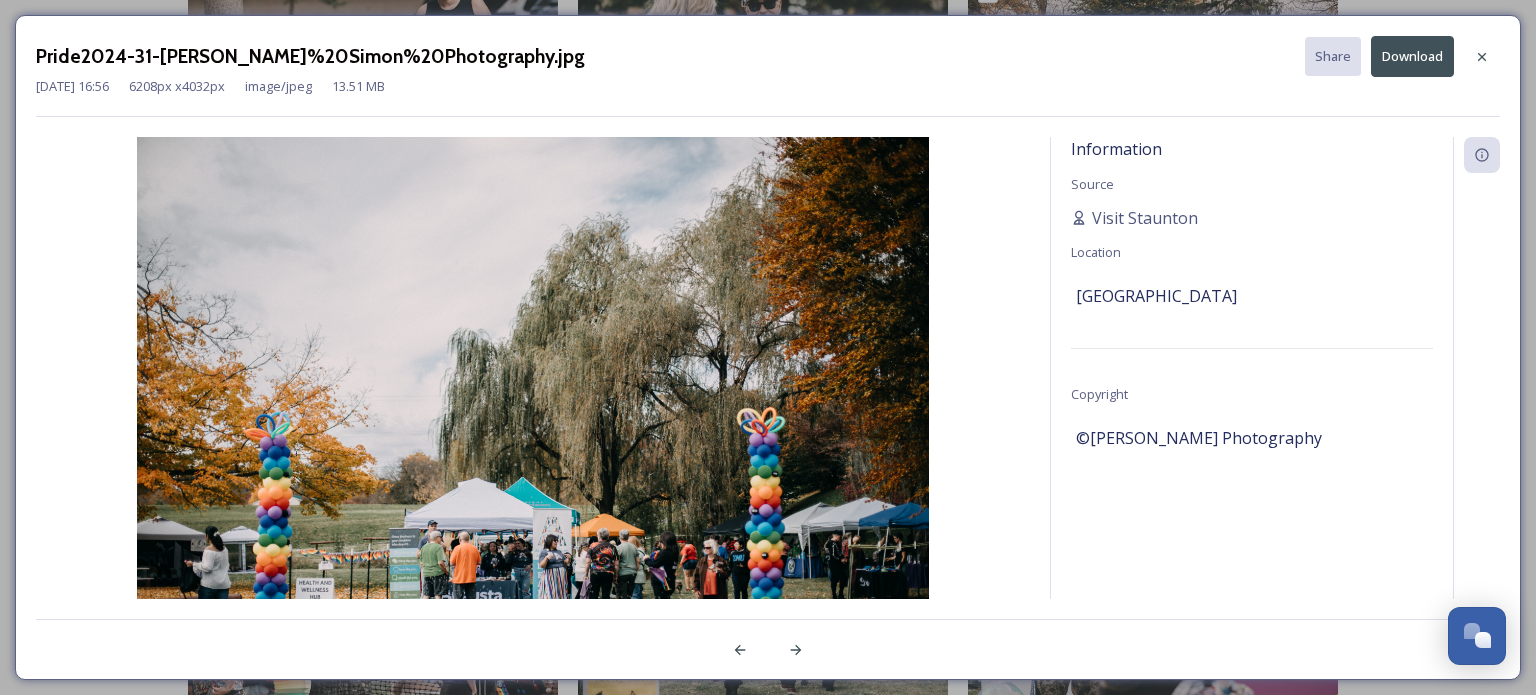 click on "Download" at bounding box center [1412, 56] 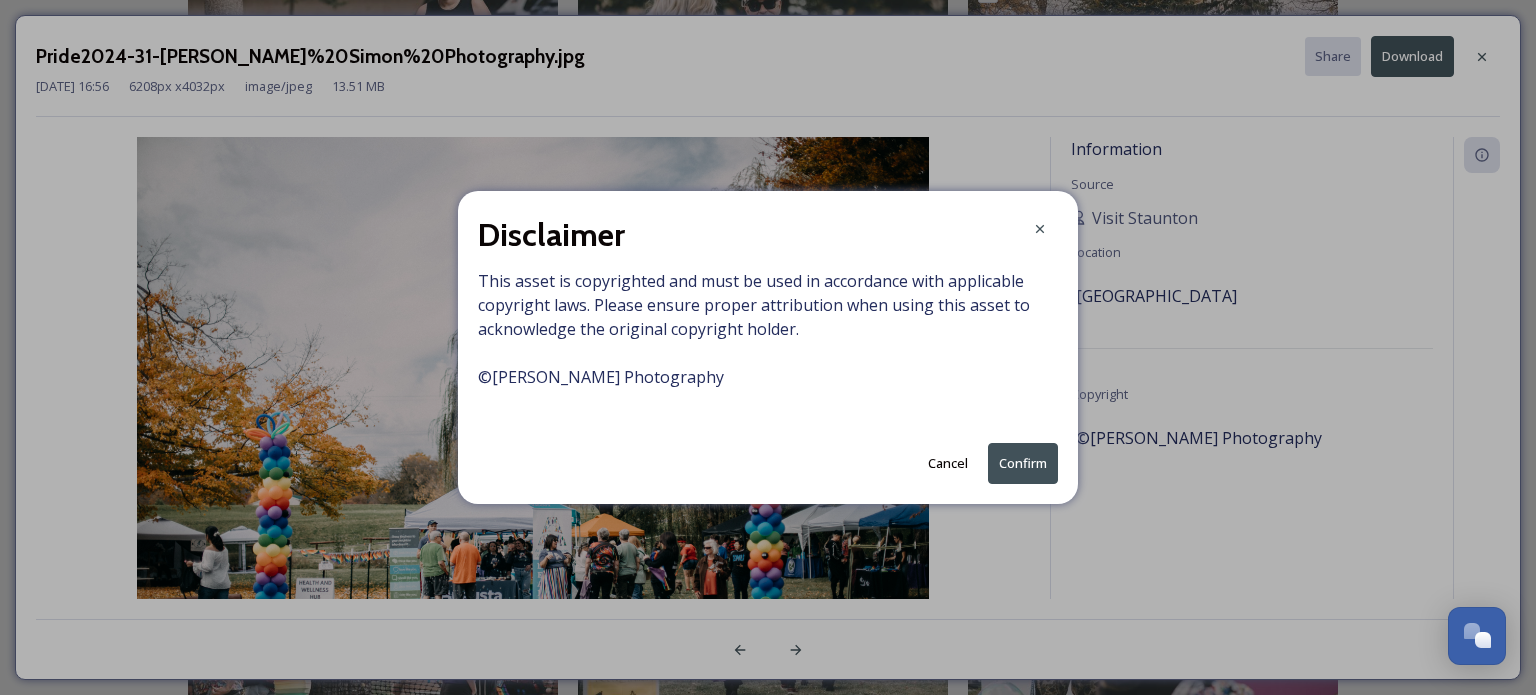 click on "Confirm" at bounding box center [1023, 463] 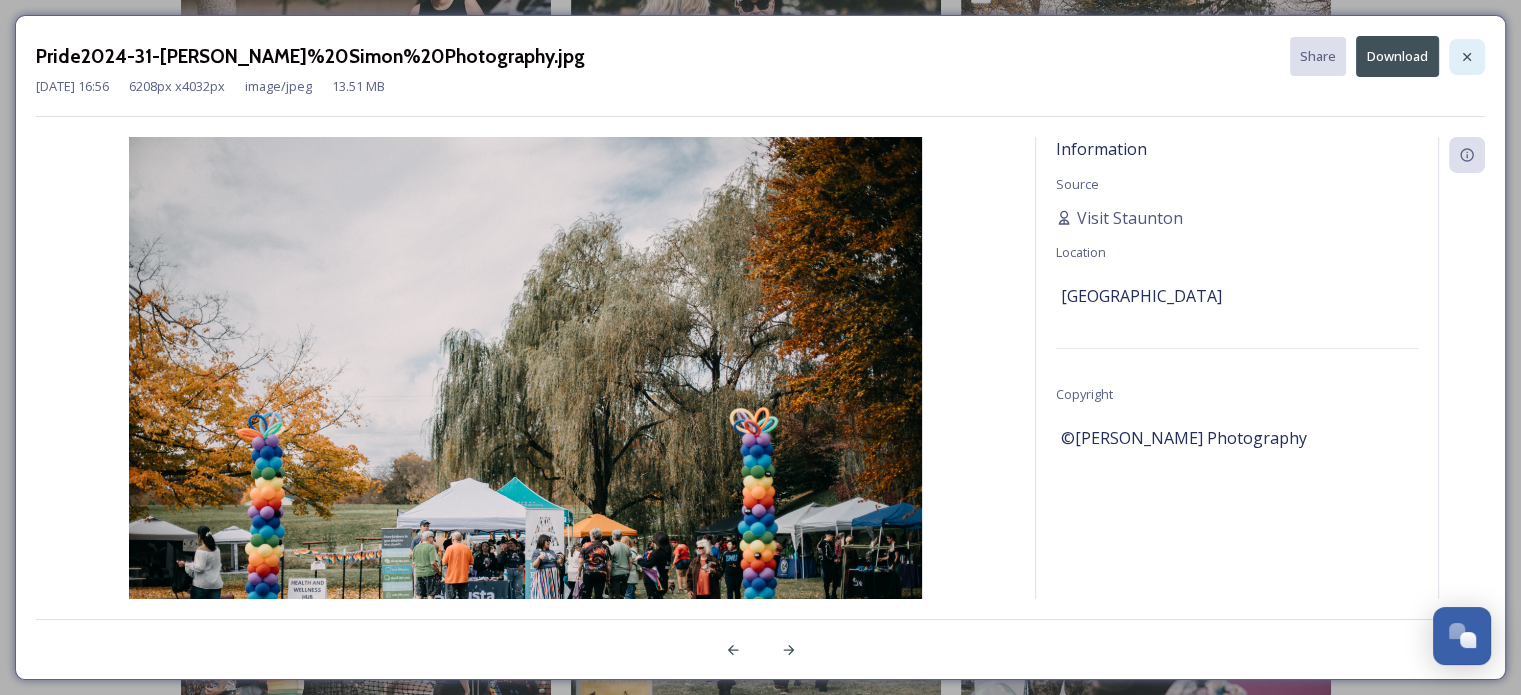 click at bounding box center (1467, 57) 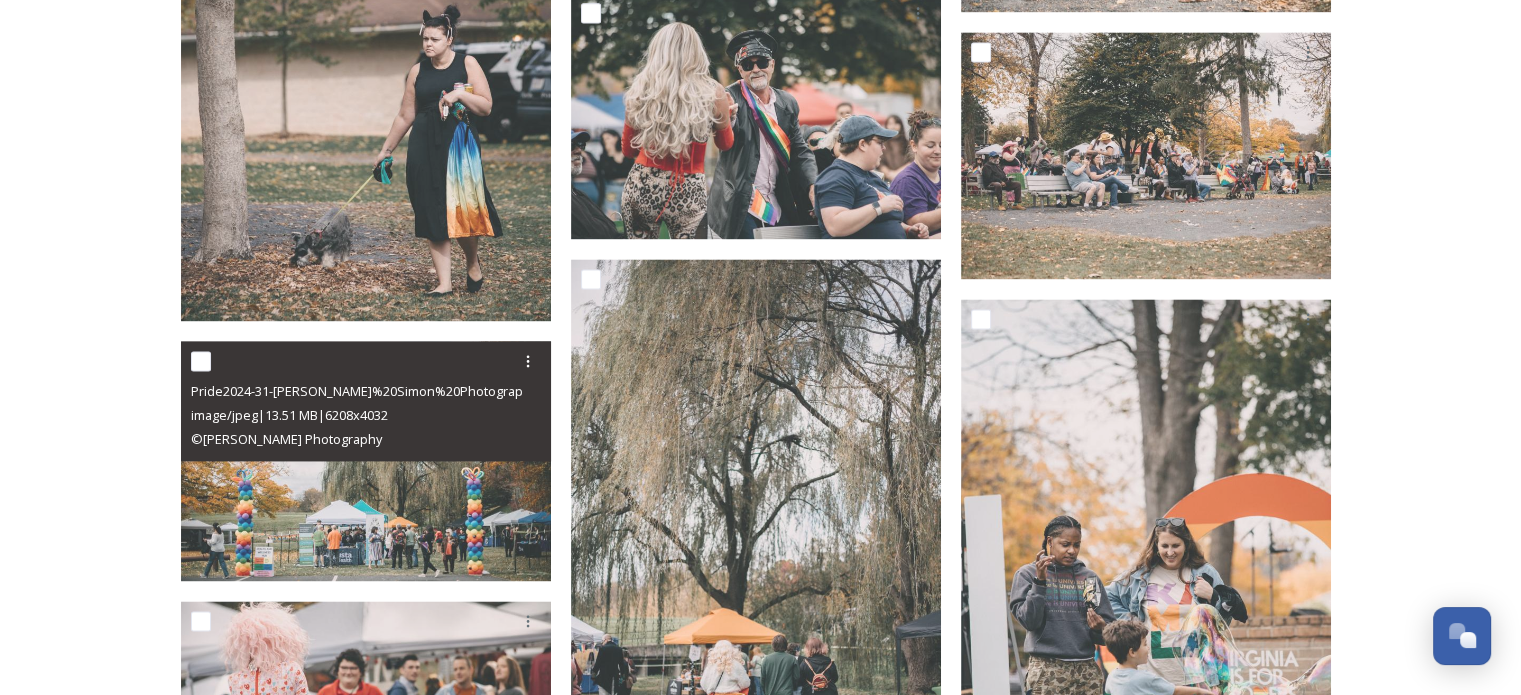scroll, scrollTop: 3000, scrollLeft: 0, axis: vertical 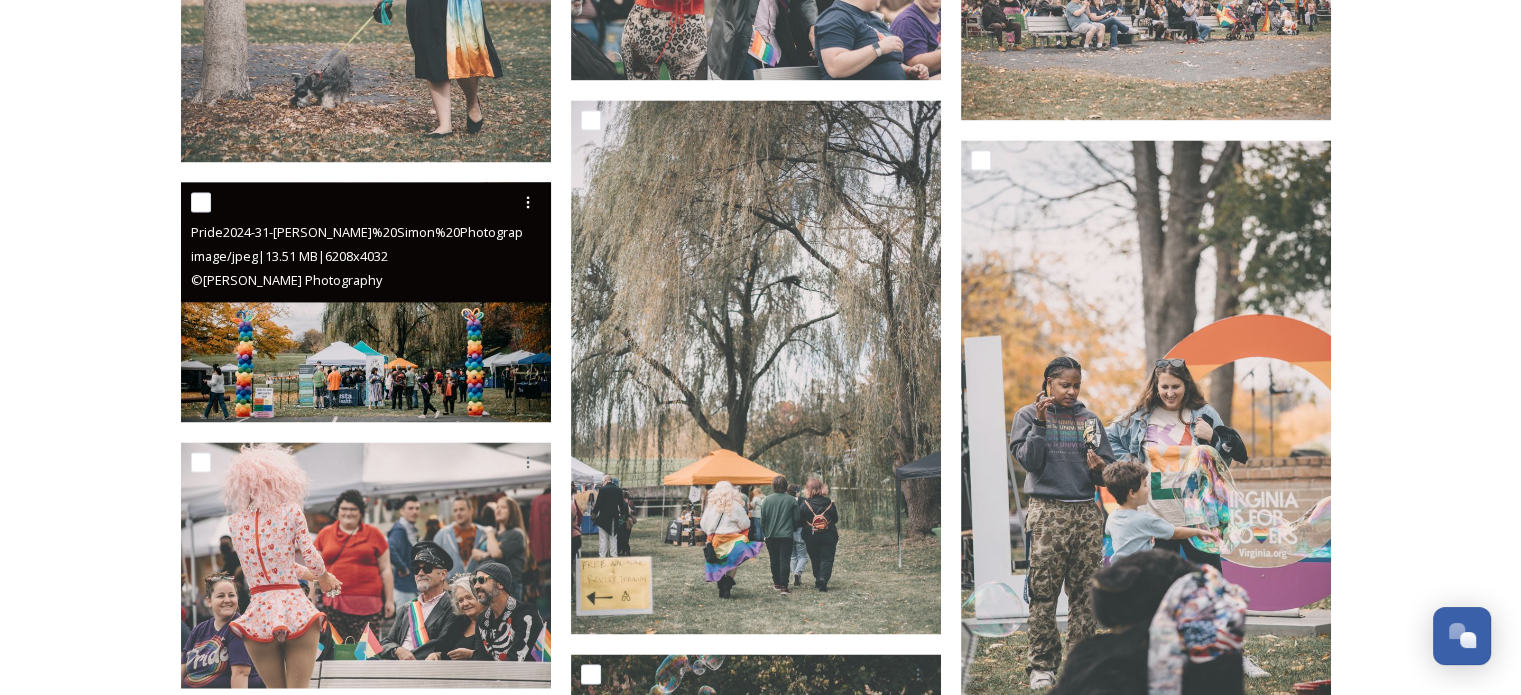 click at bounding box center (366, 301) 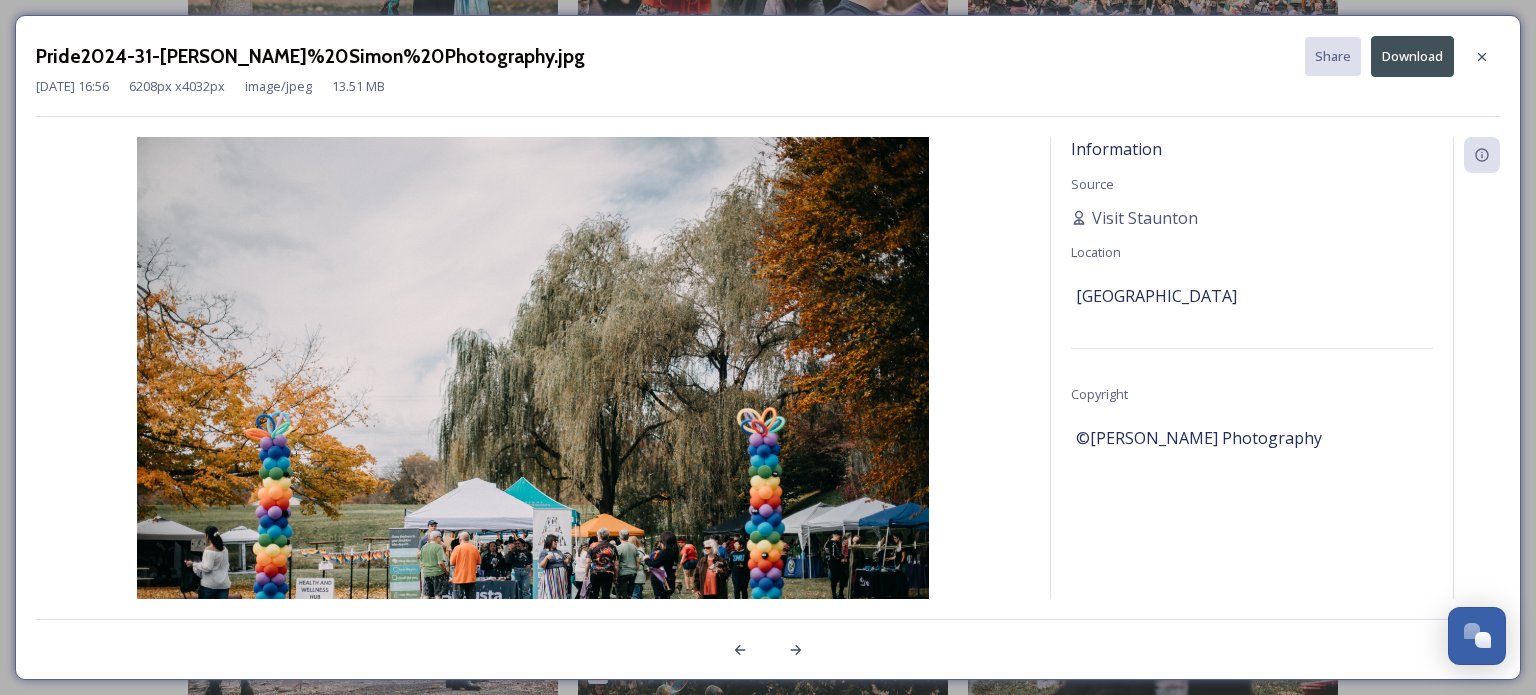 click on "Download" at bounding box center [1412, 56] 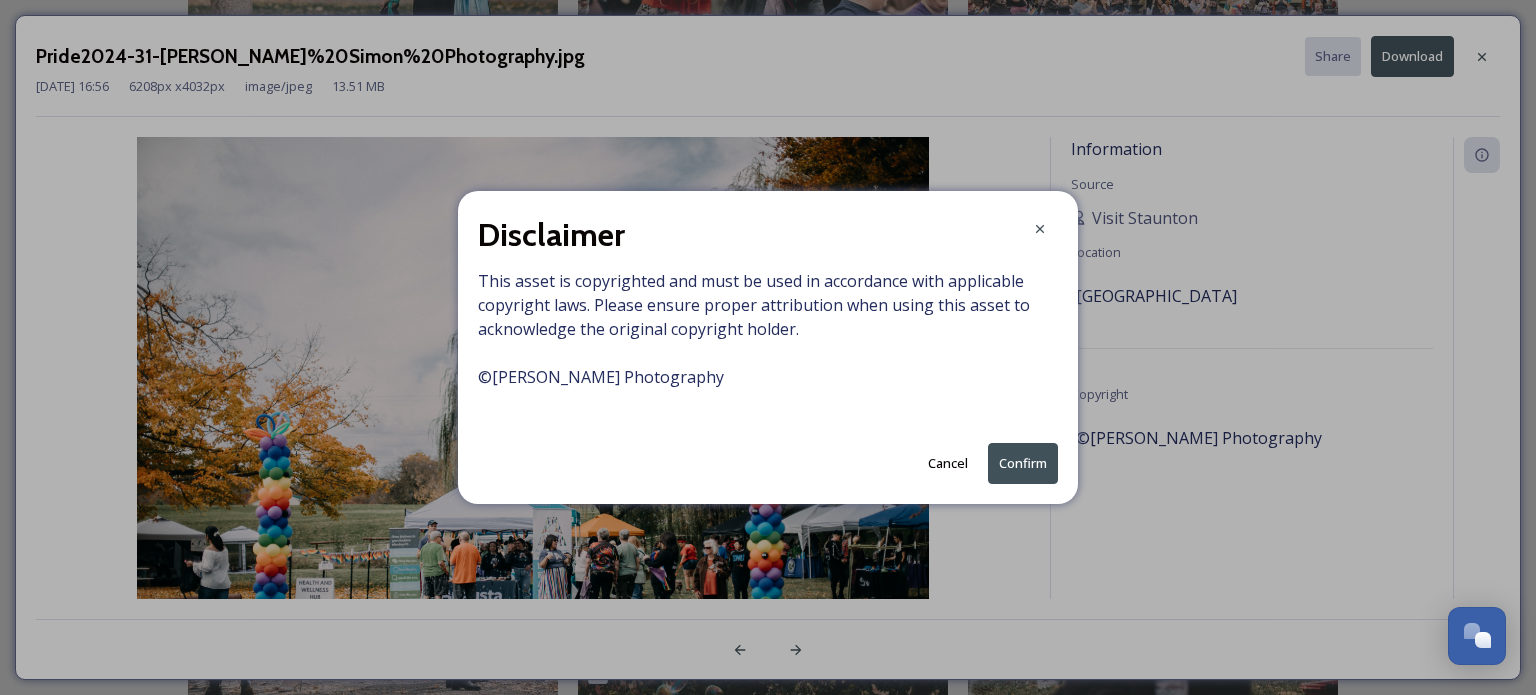 click on "Confirm" at bounding box center (1023, 463) 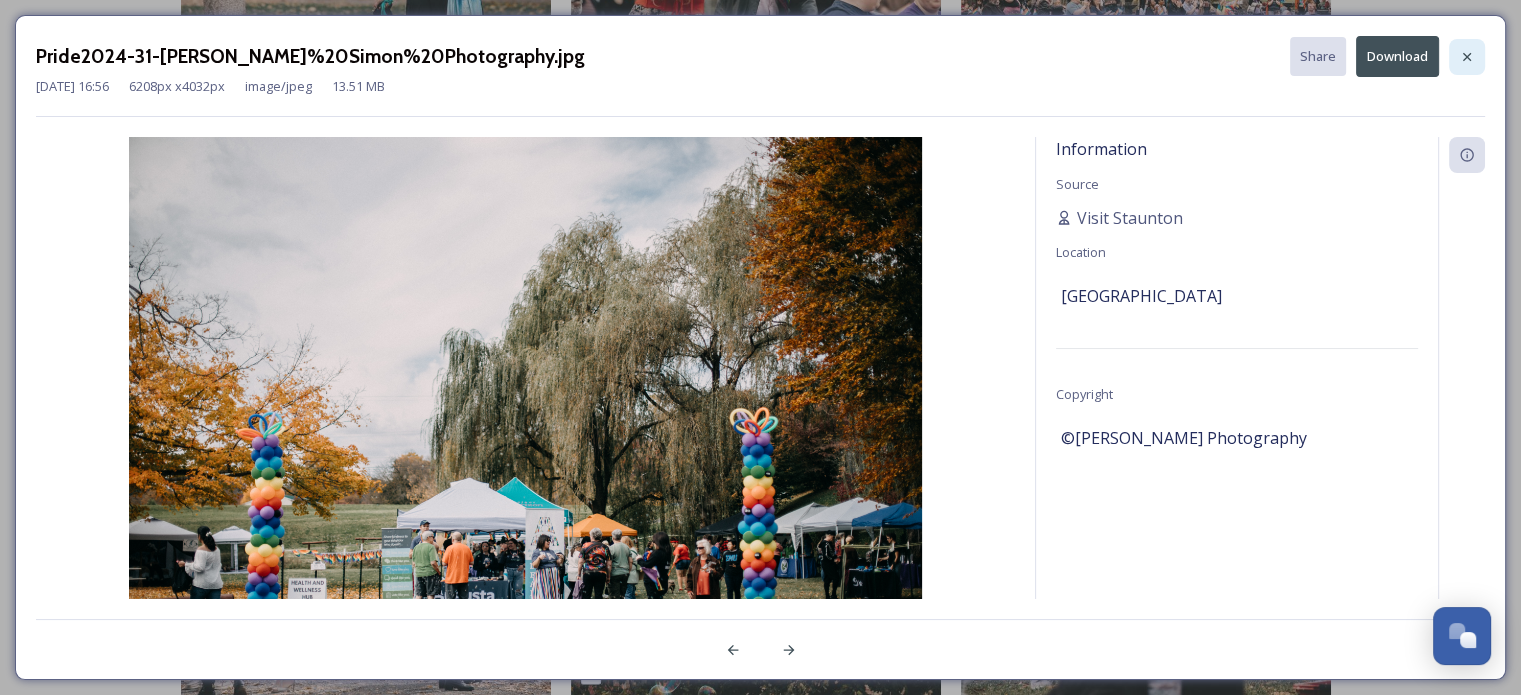 click at bounding box center (1467, 57) 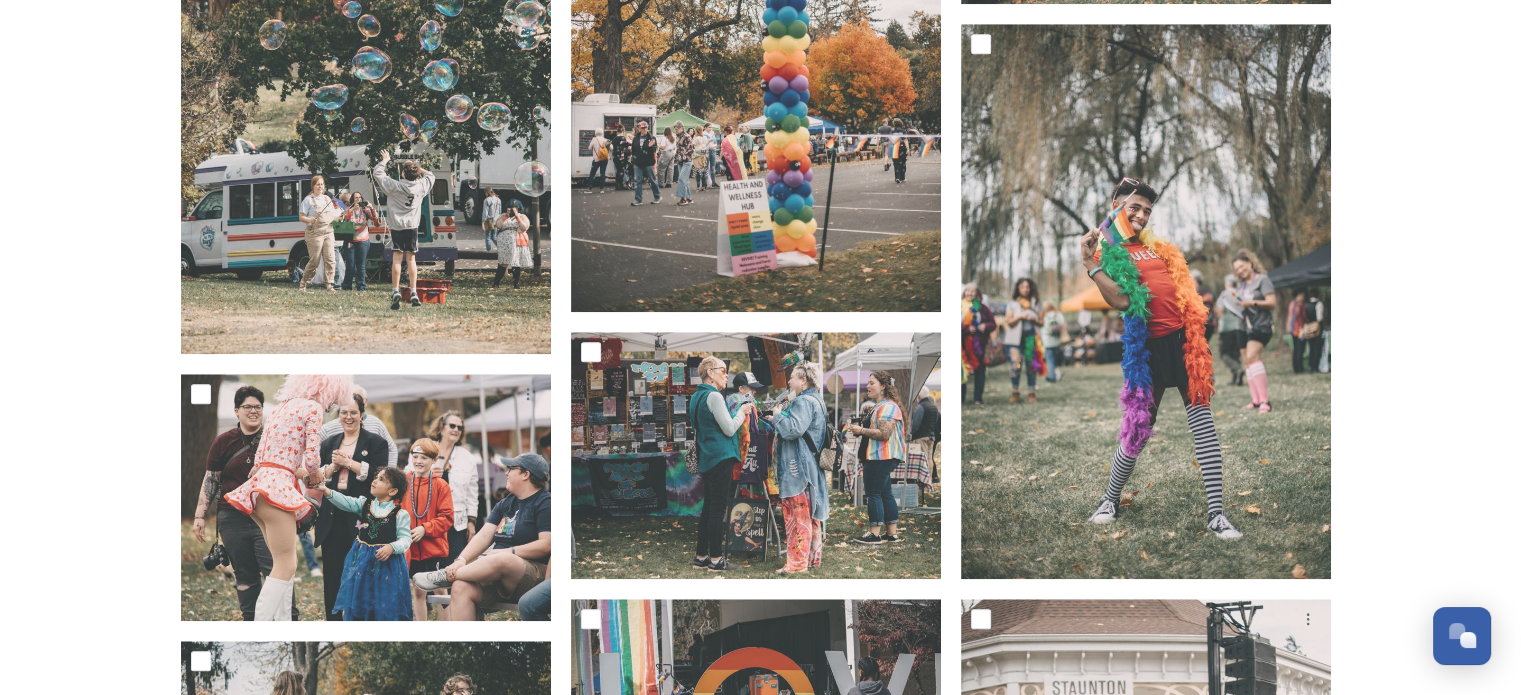 scroll, scrollTop: 1700, scrollLeft: 0, axis: vertical 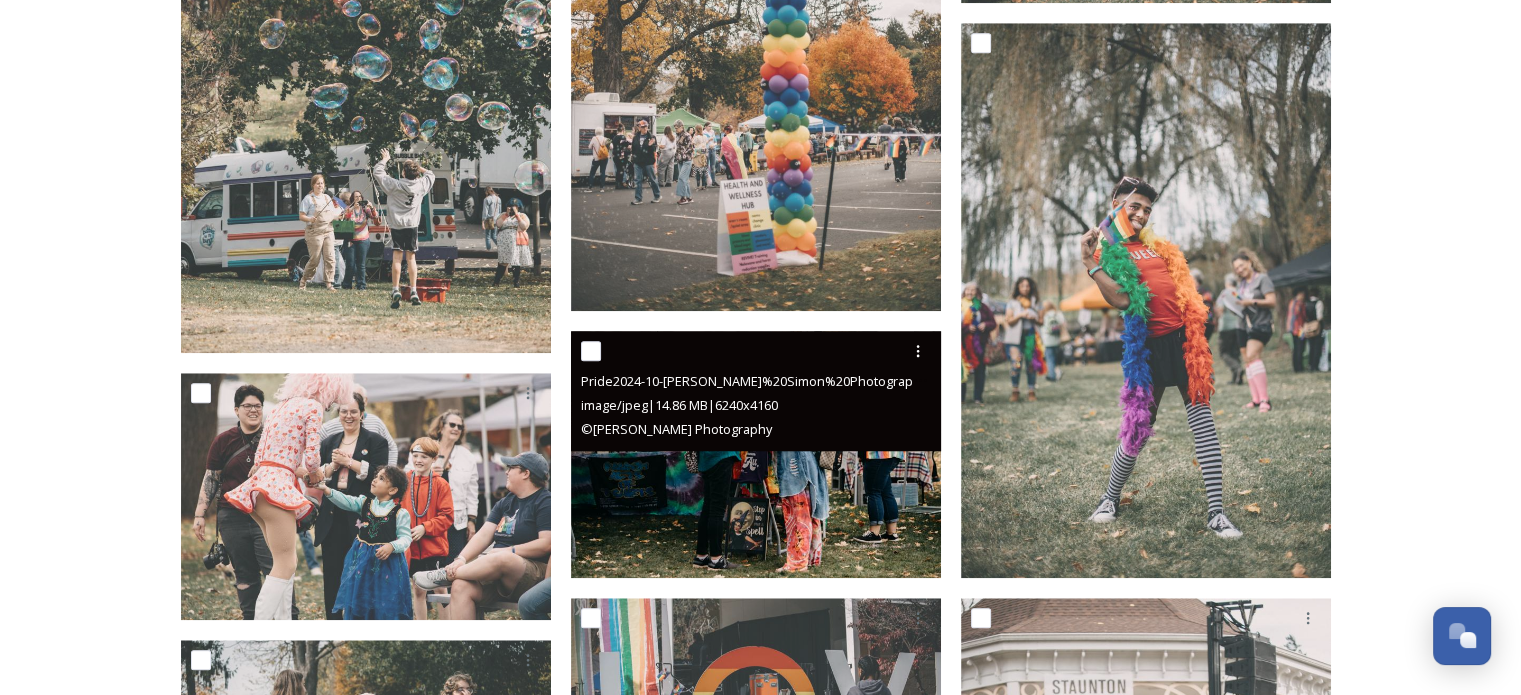 click at bounding box center (756, 454) 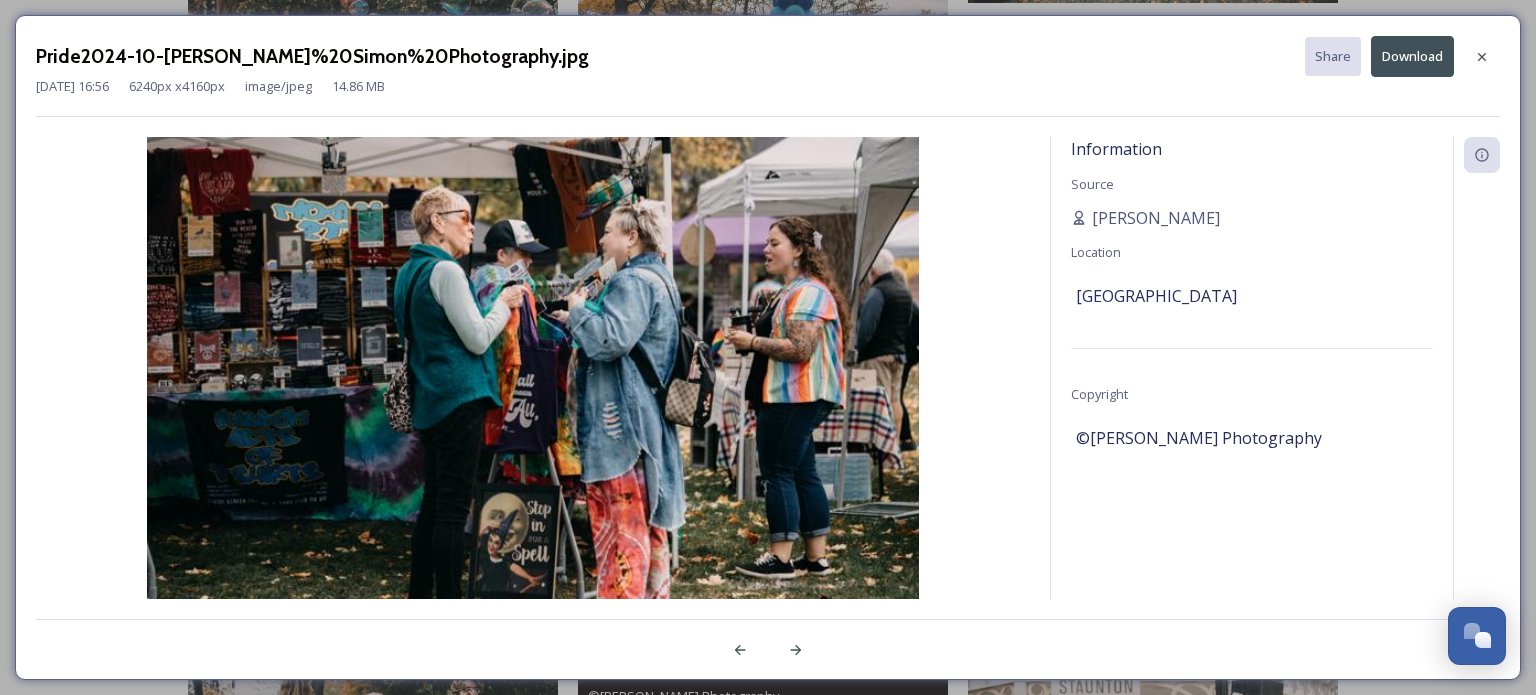 click on "Download" at bounding box center (1412, 56) 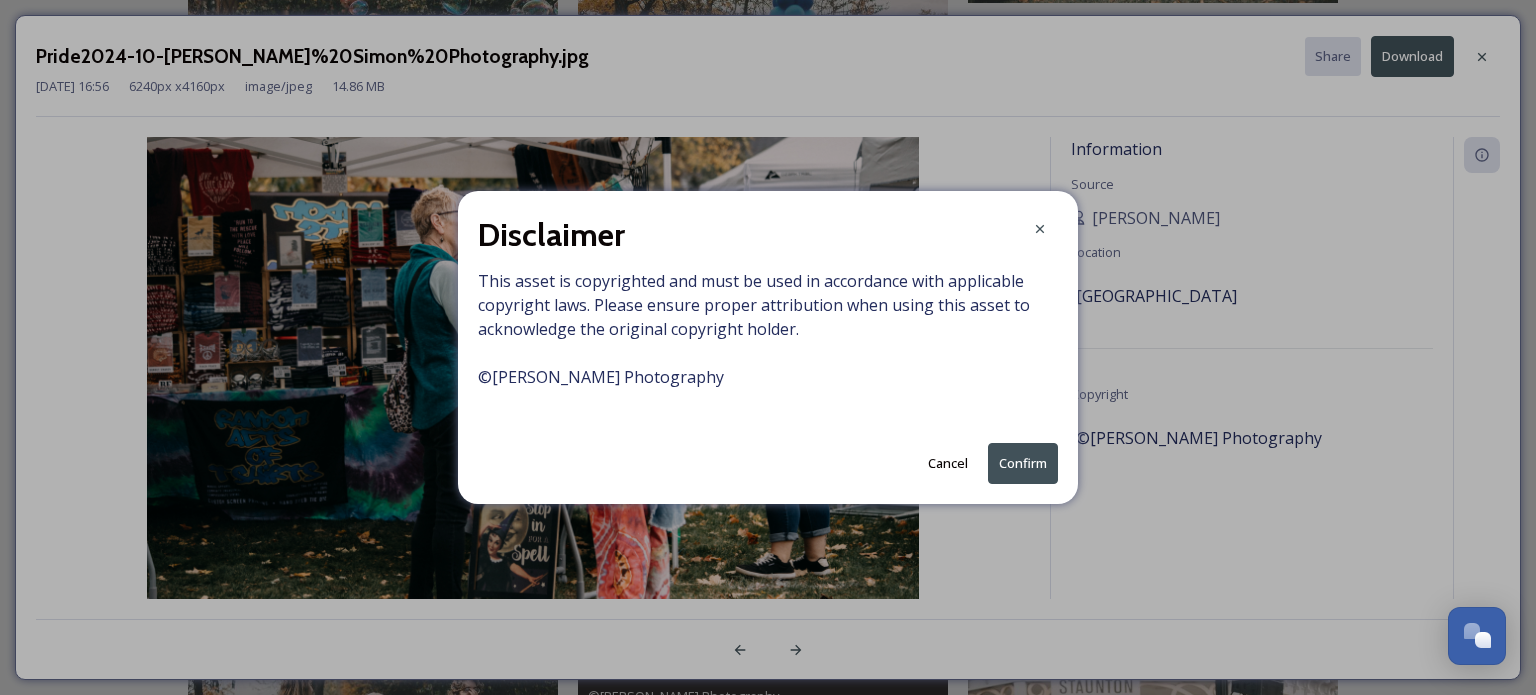 click on "Confirm" at bounding box center [1023, 463] 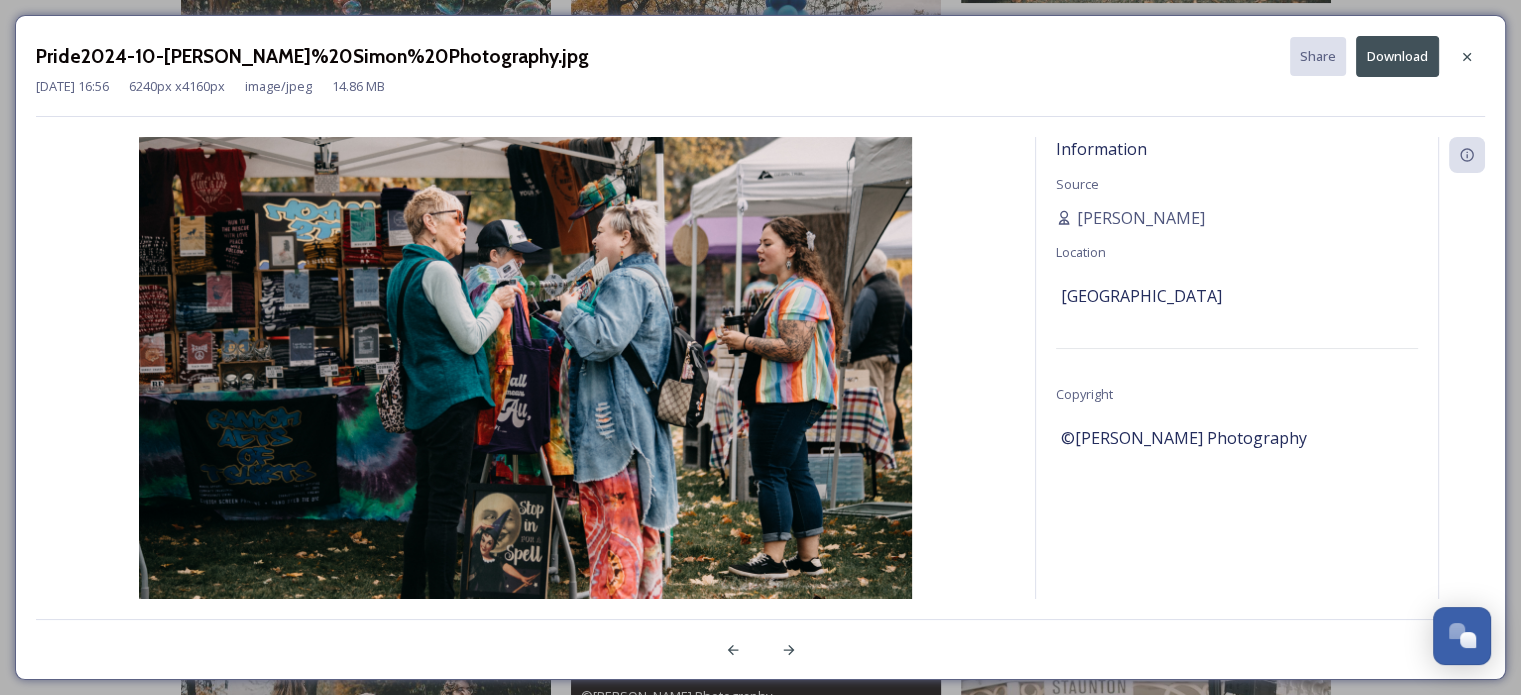 click 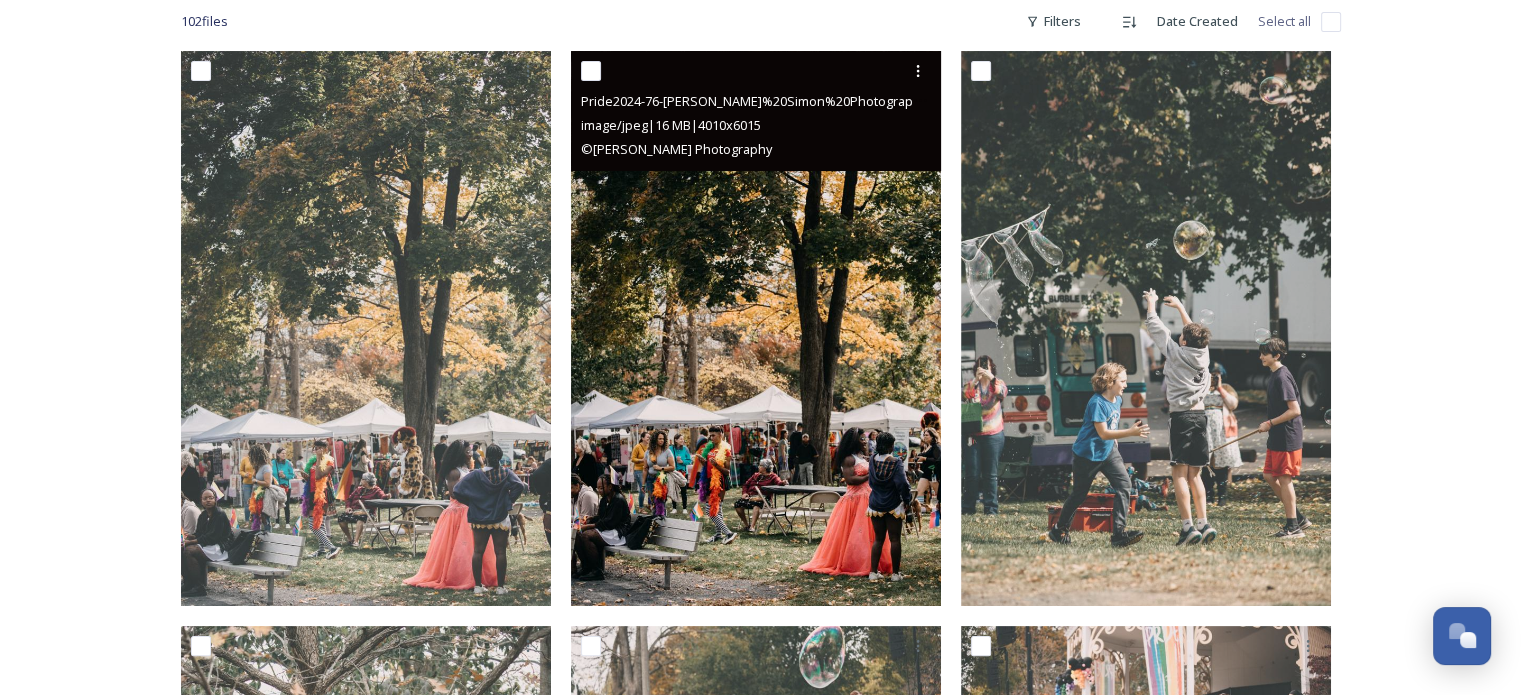 scroll, scrollTop: 300, scrollLeft: 0, axis: vertical 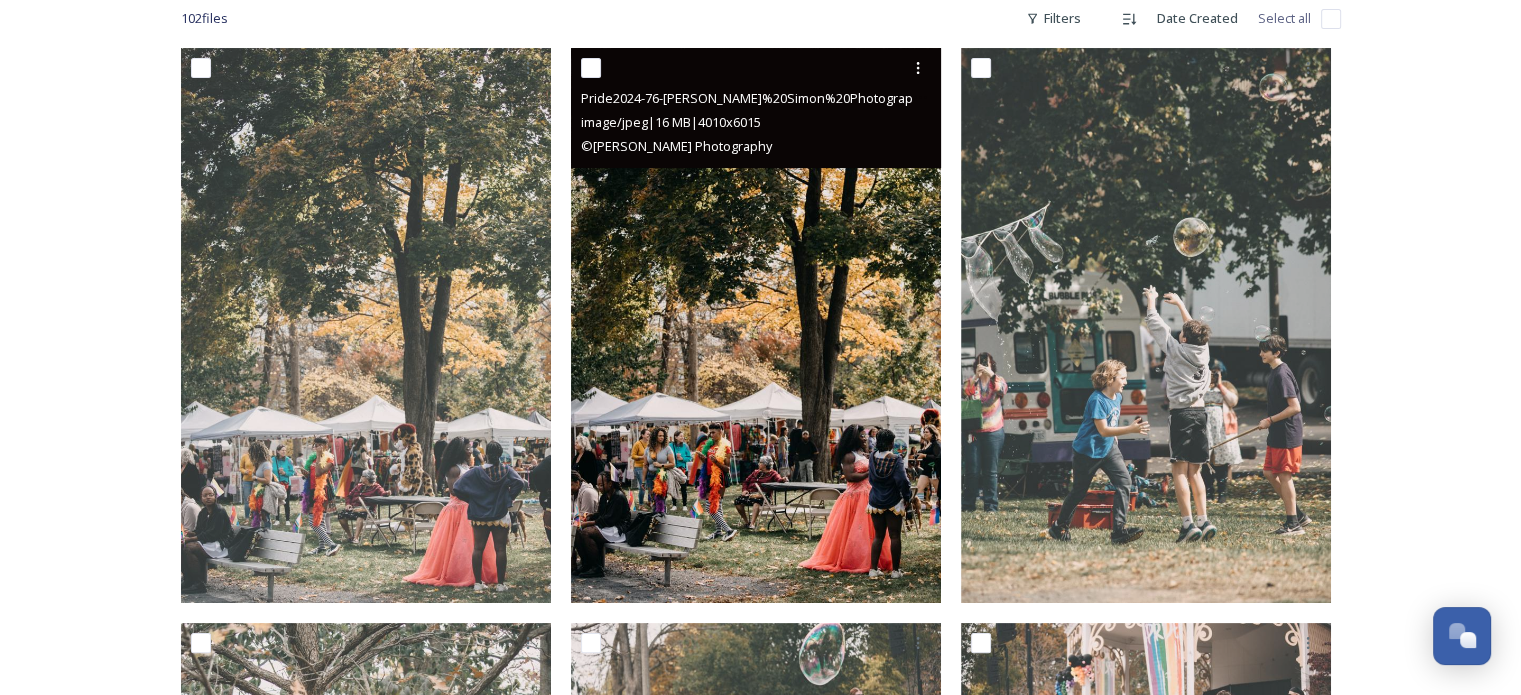 click at bounding box center (756, 325) 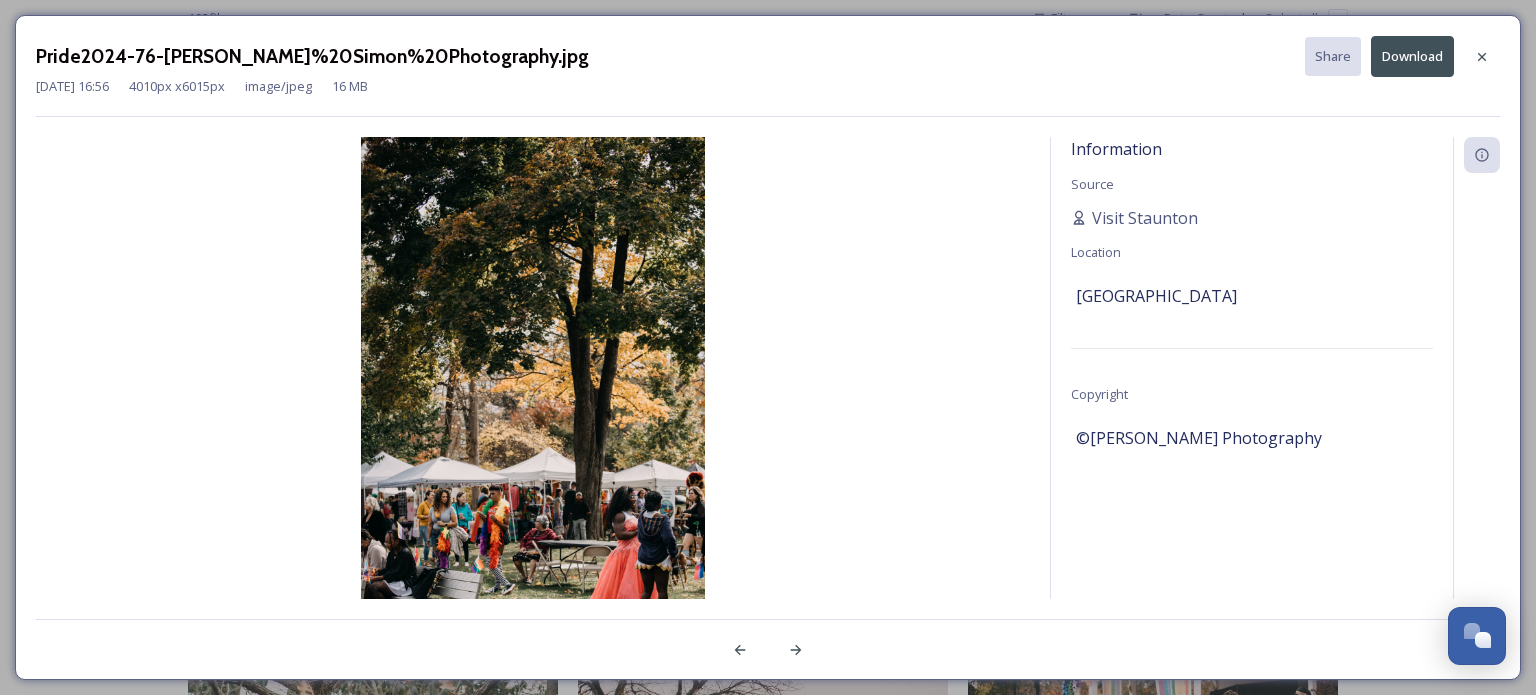 click on "Download" at bounding box center [1412, 56] 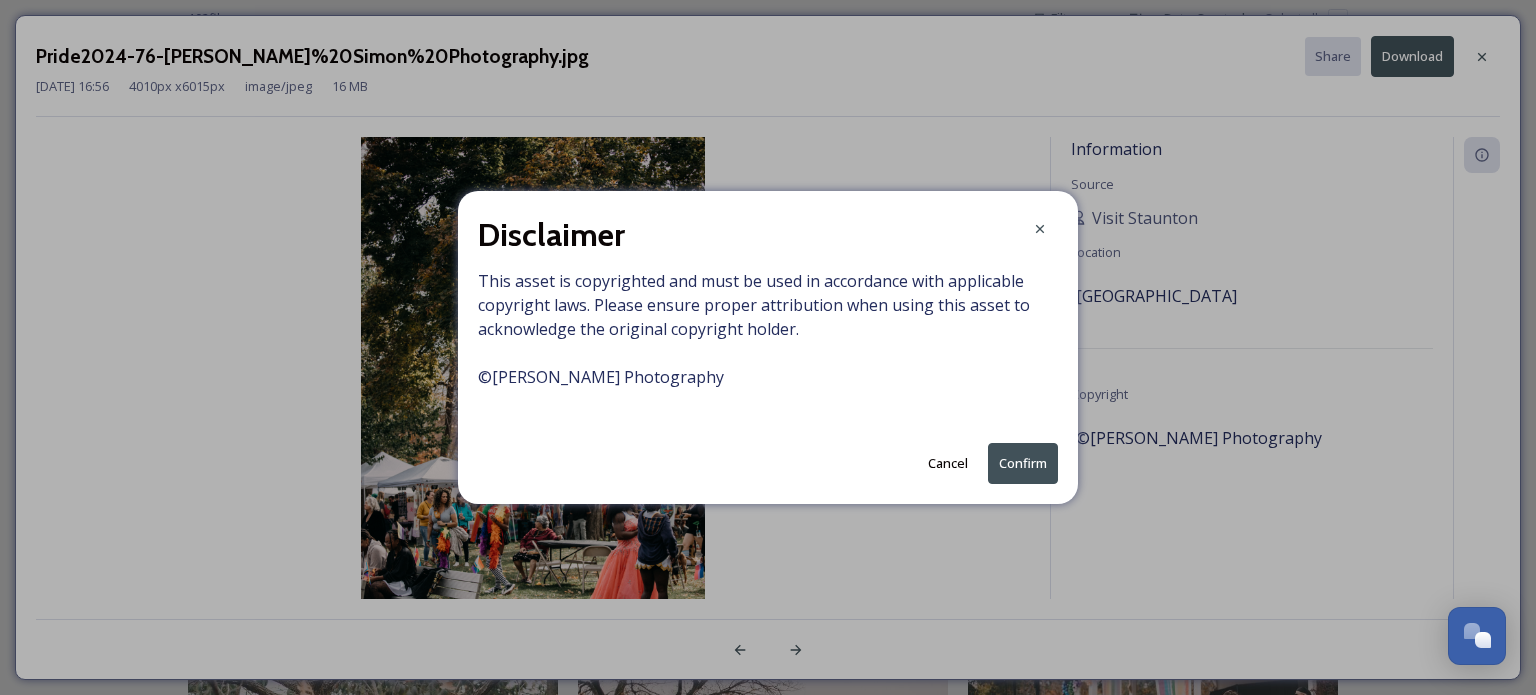 click on "Confirm" at bounding box center [1023, 463] 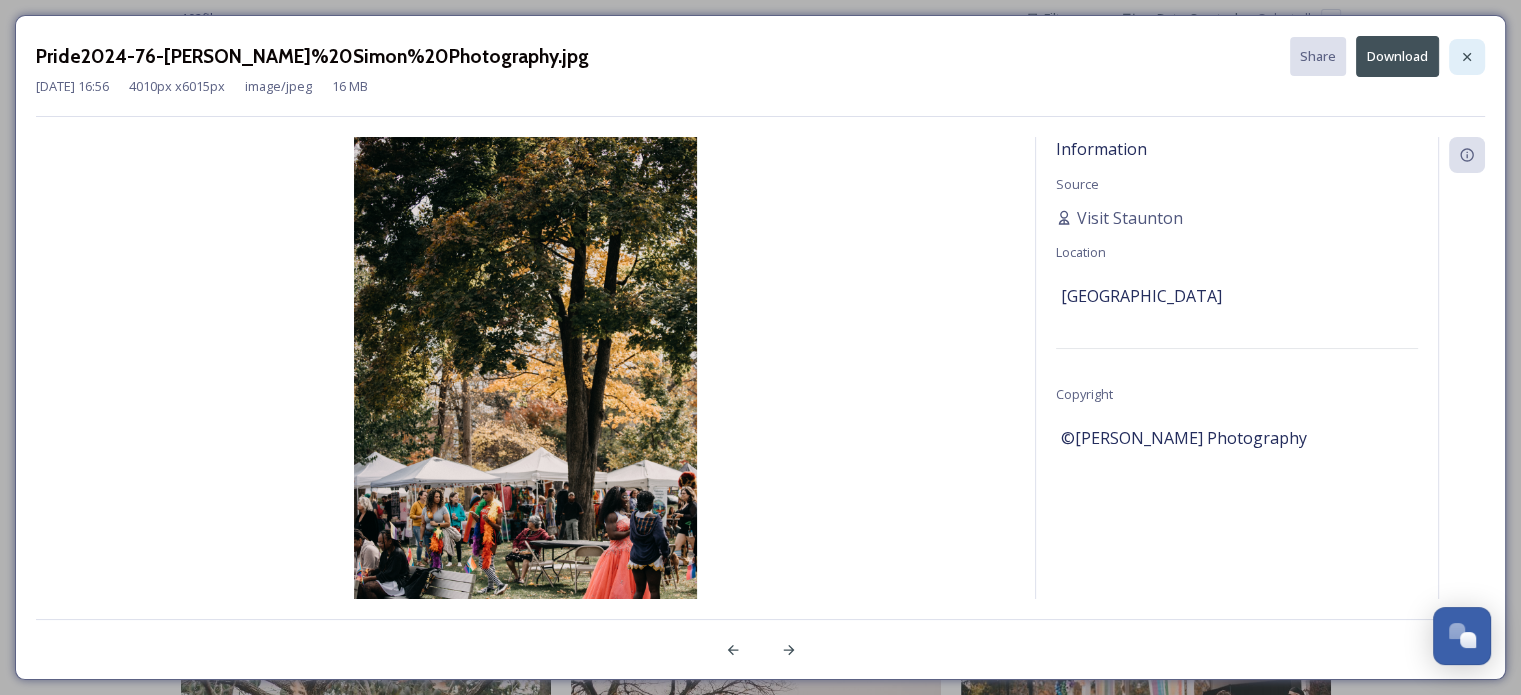 click 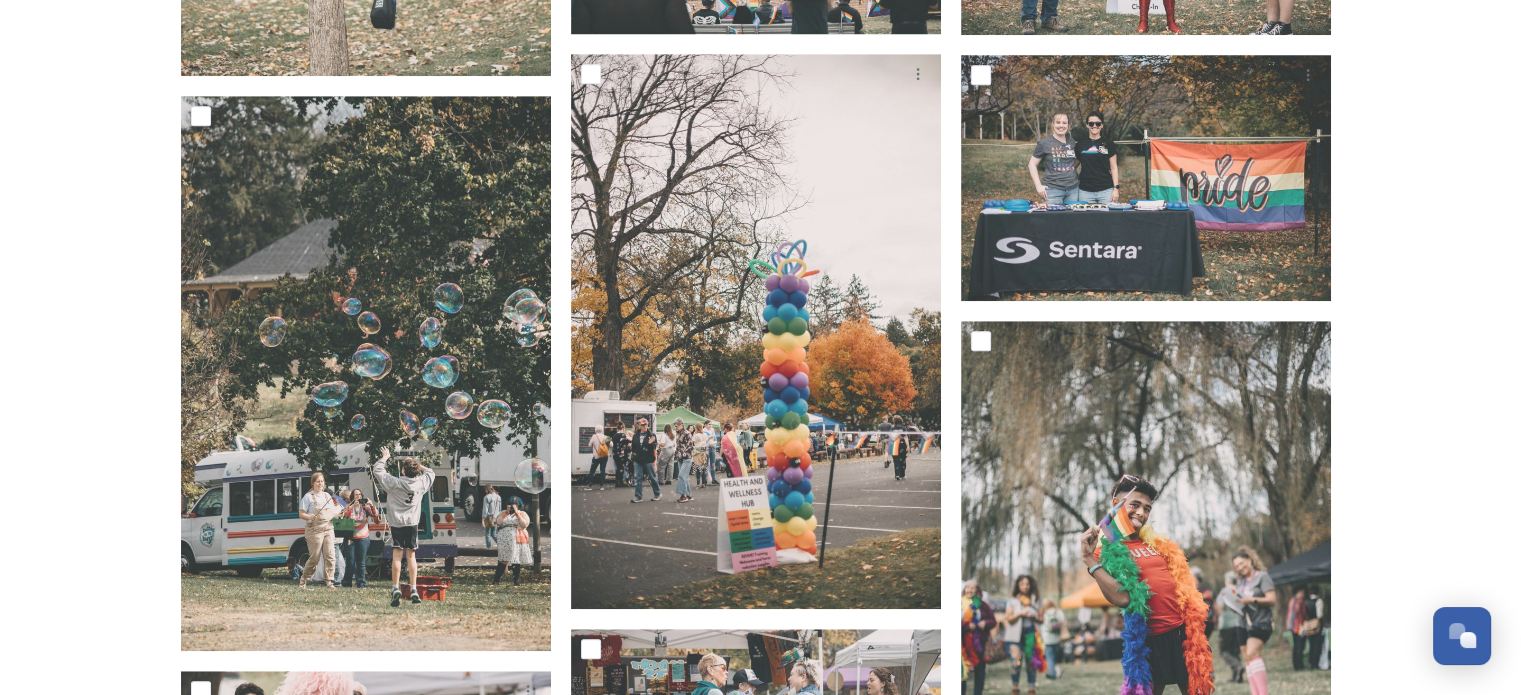 scroll, scrollTop: 1400, scrollLeft: 0, axis: vertical 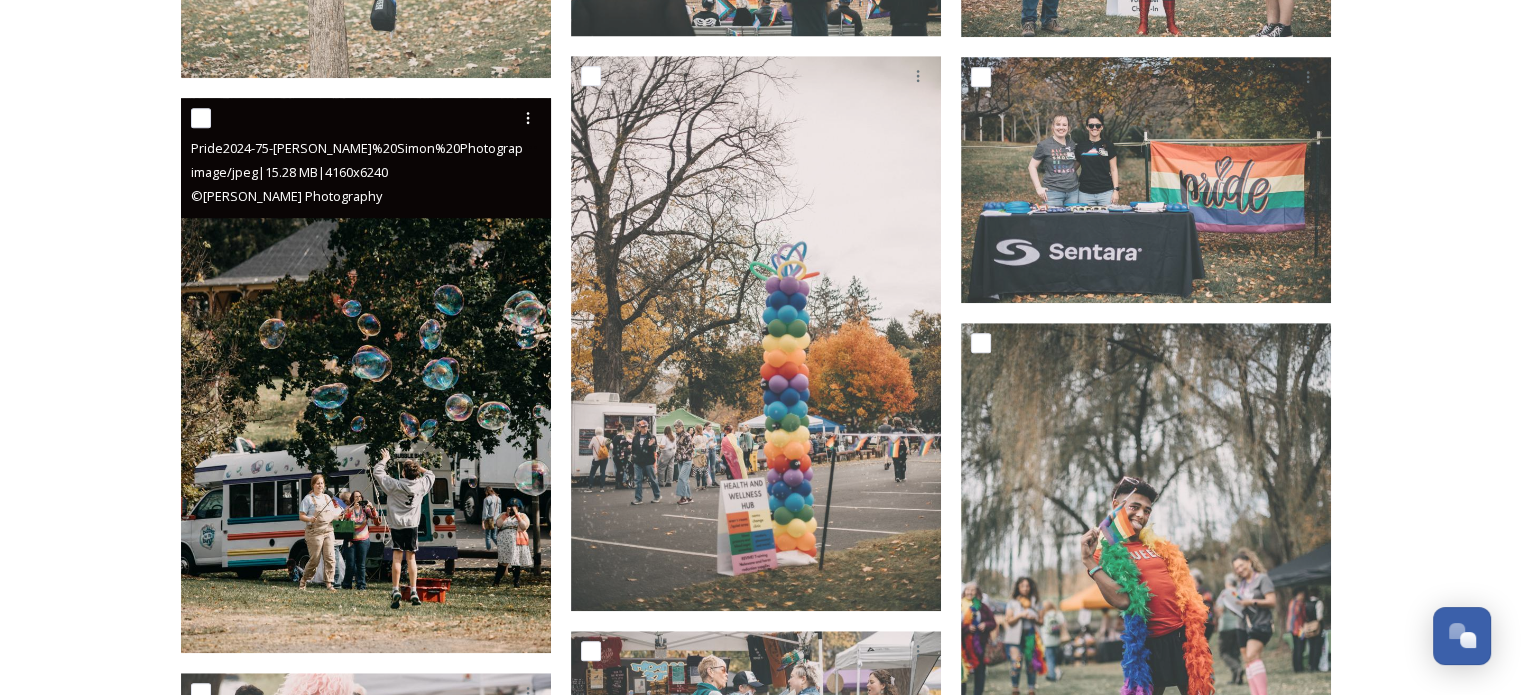 click at bounding box center (366, 375) 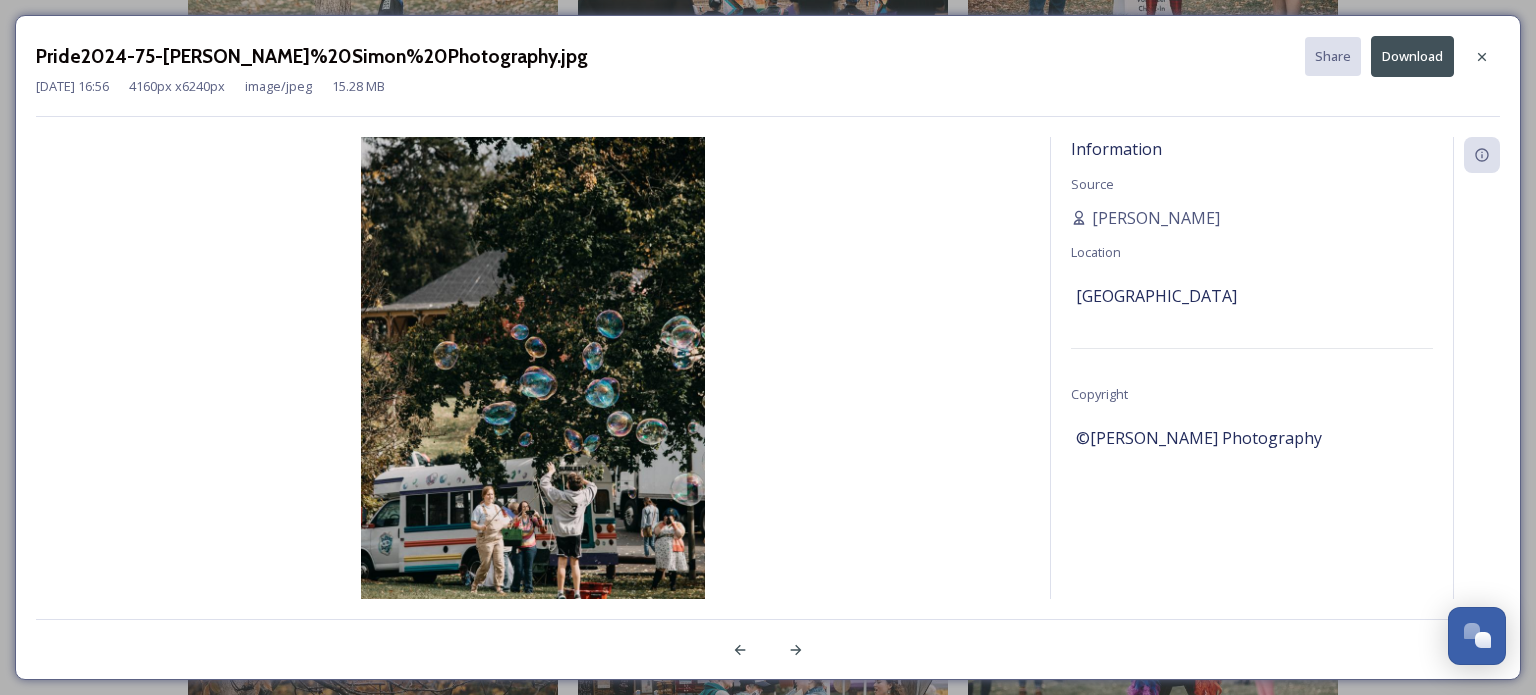 click on "Download" at bounding box center (1412, 56) 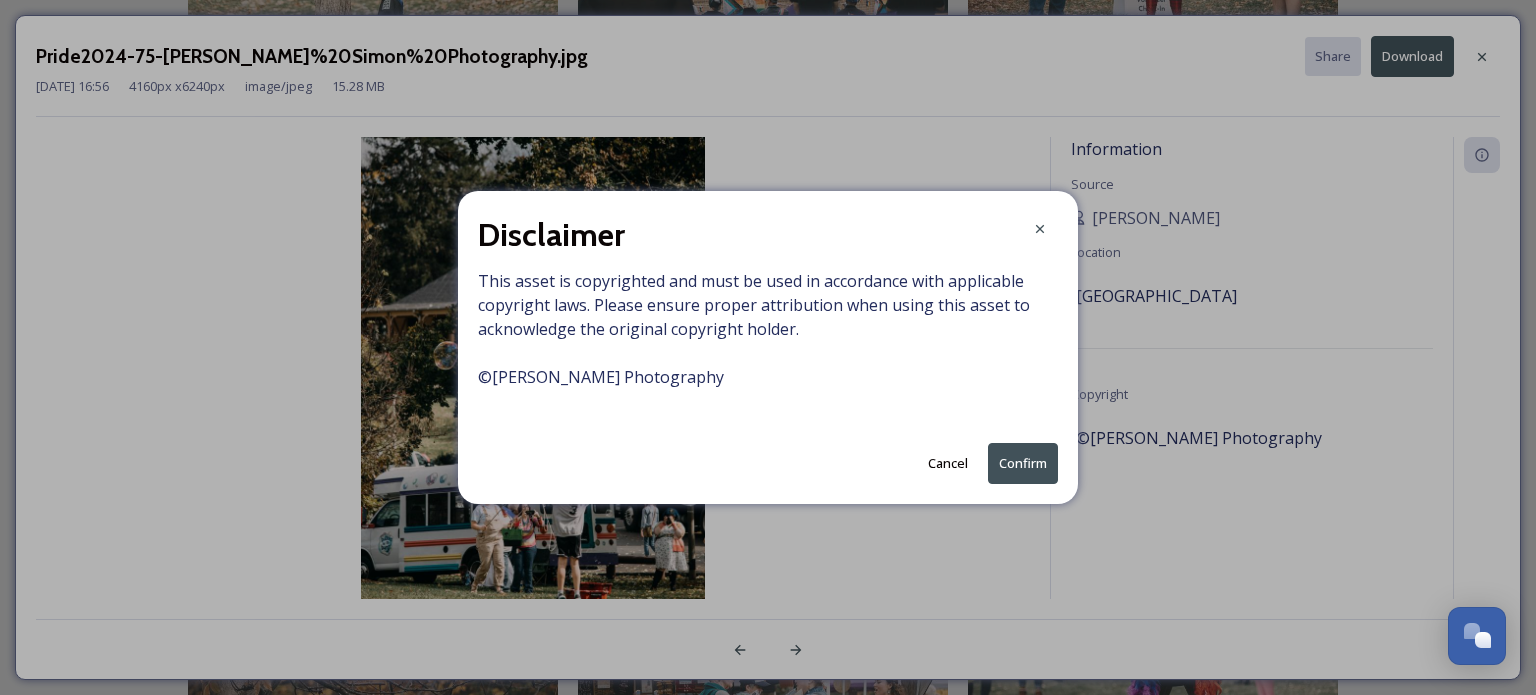 click on "Confirm" at bounding box center [1023, 463] 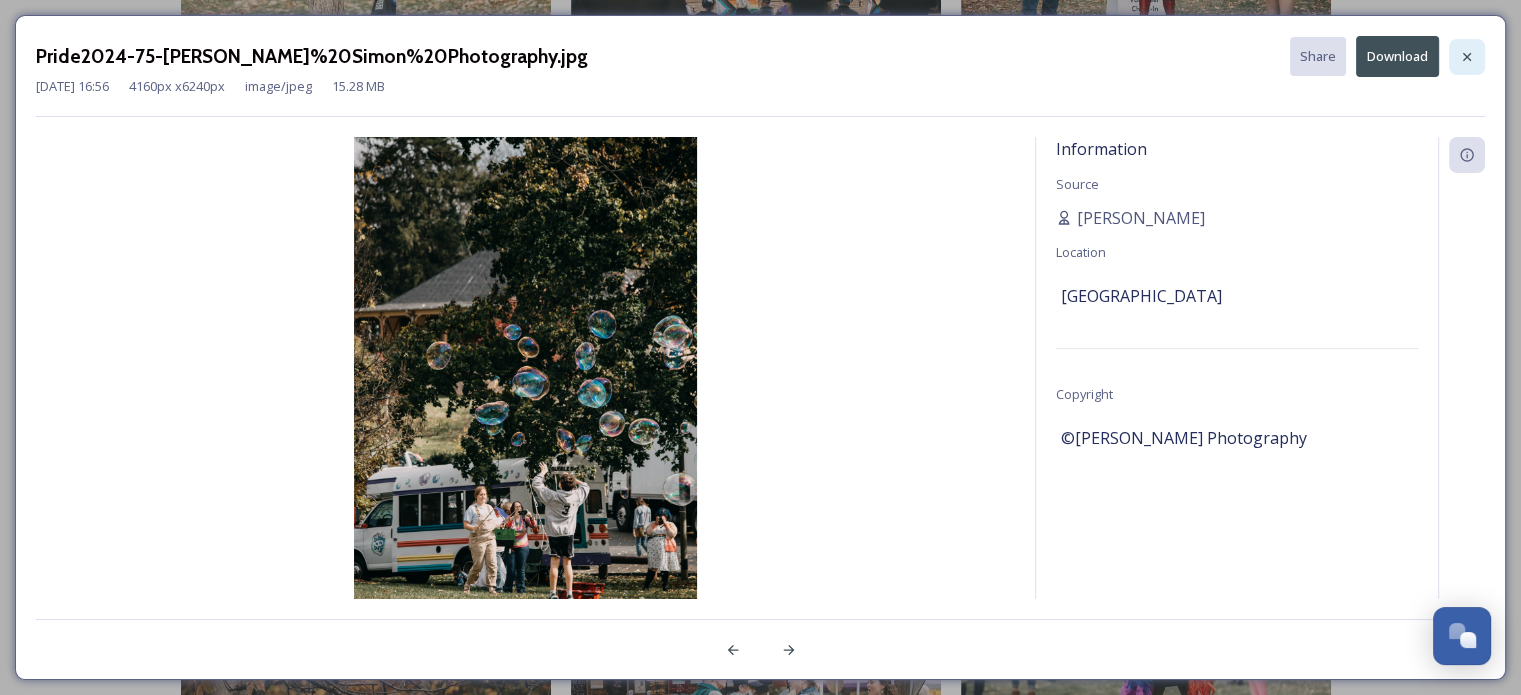 click at bounding box center (1467, 57) 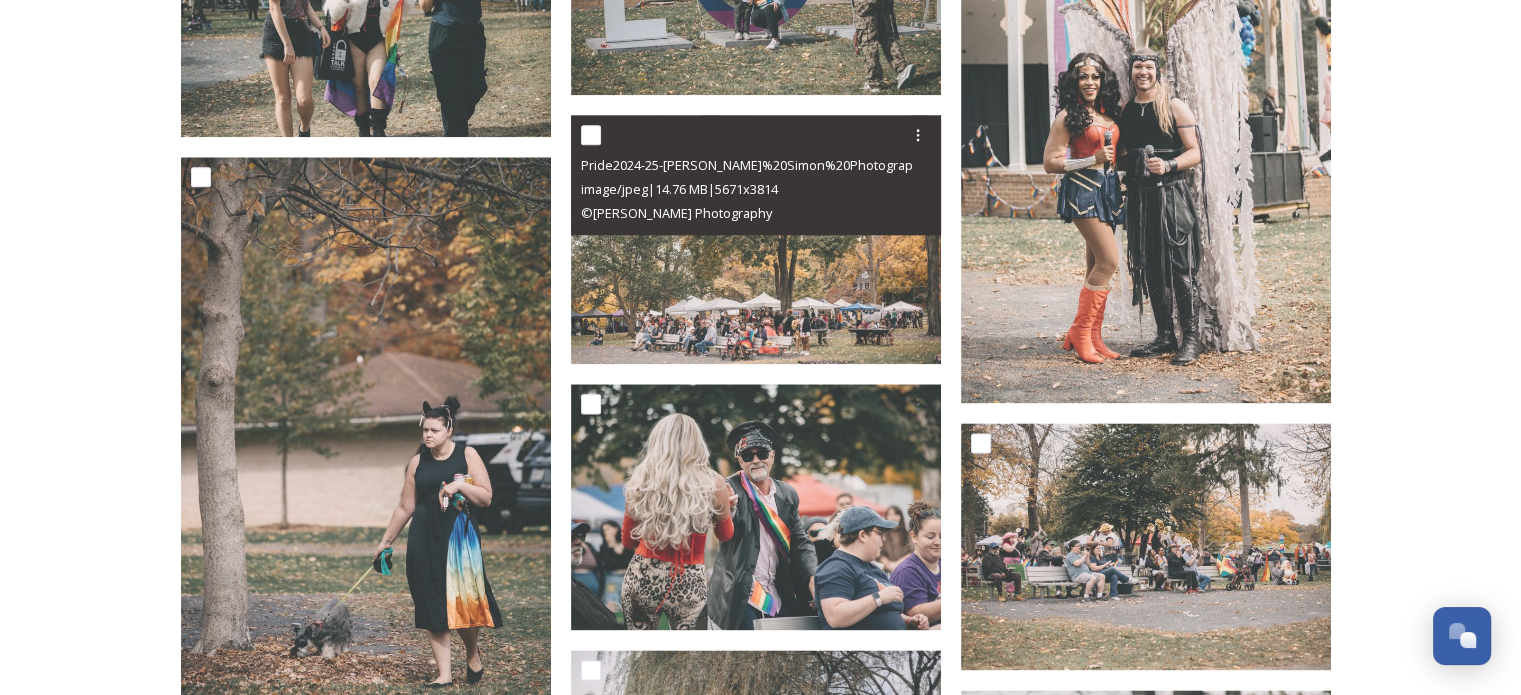 scroll, scrollTop: 2500, scrollLeft: 0, axis: vertical 